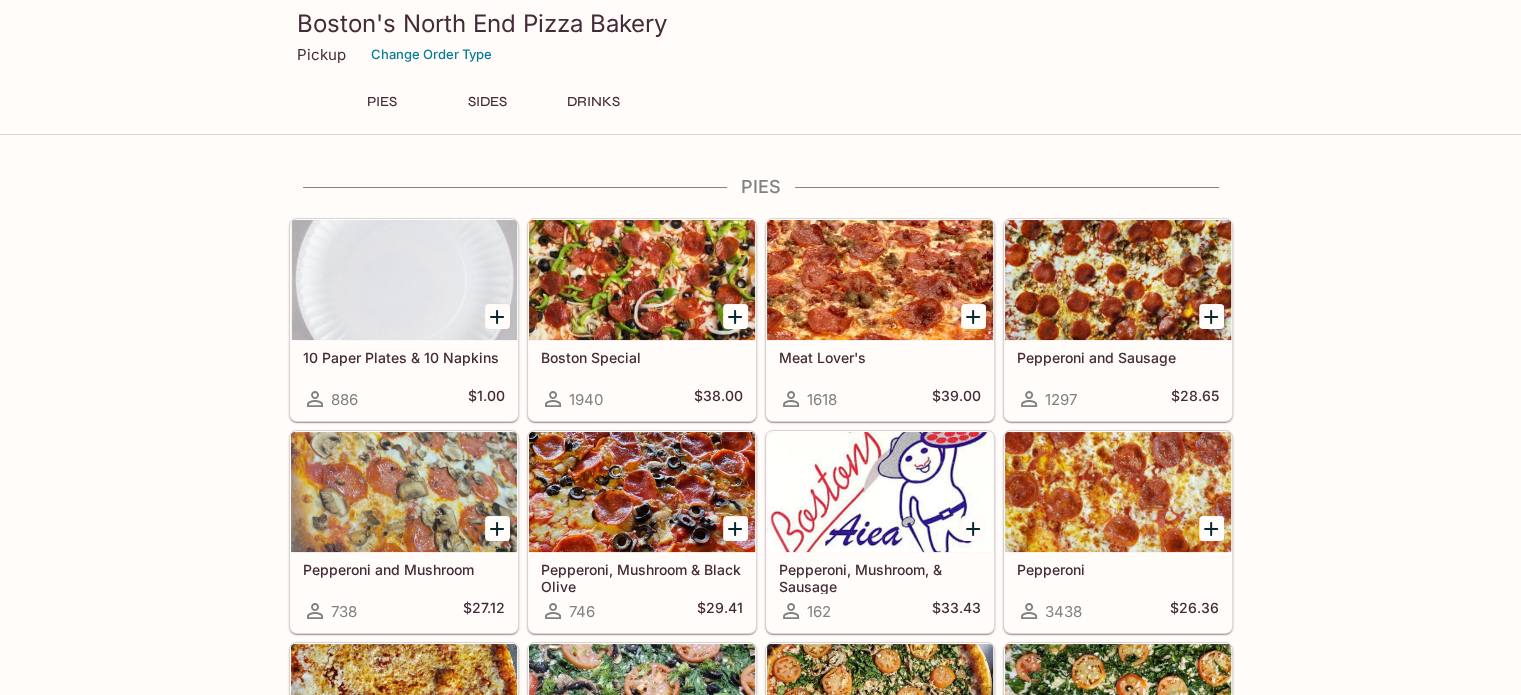 scroll, scrollTop: 32, scrollLeft: 0, axis: vertical 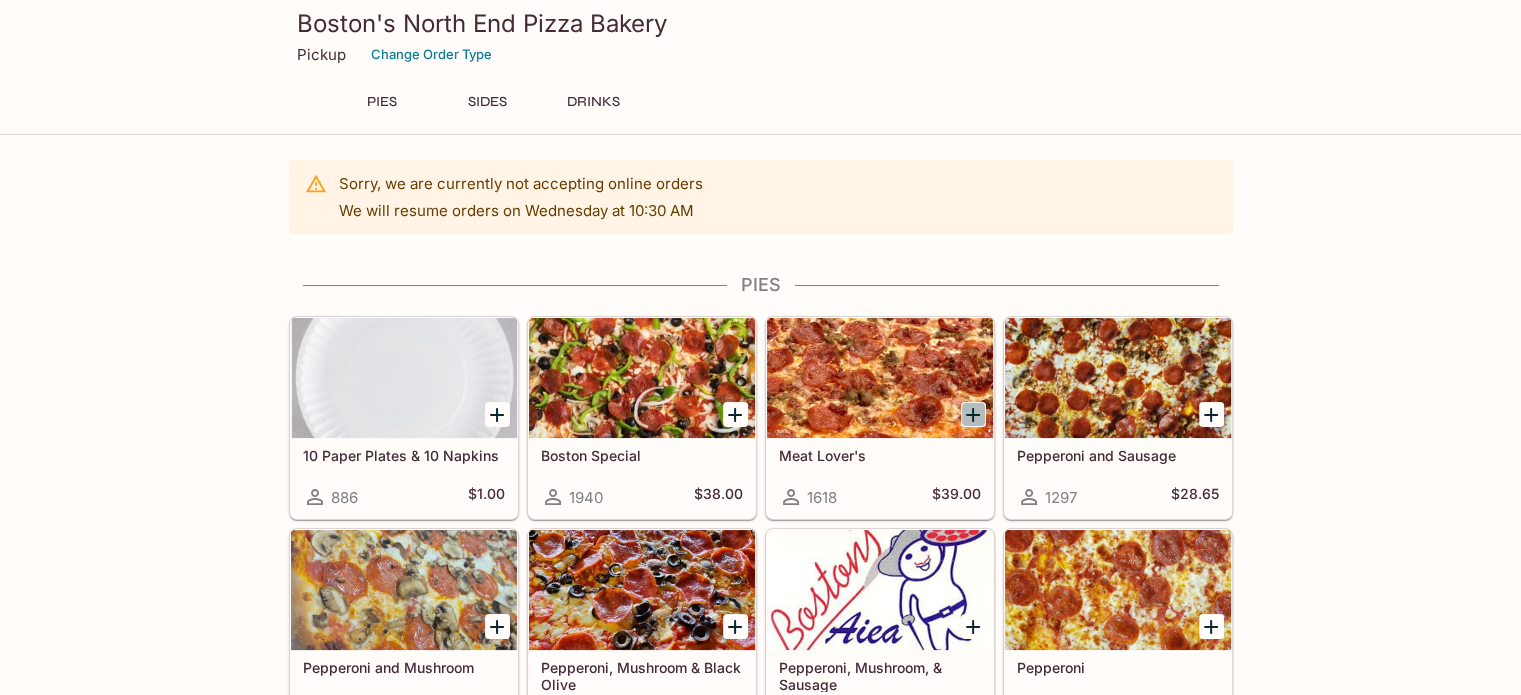 click 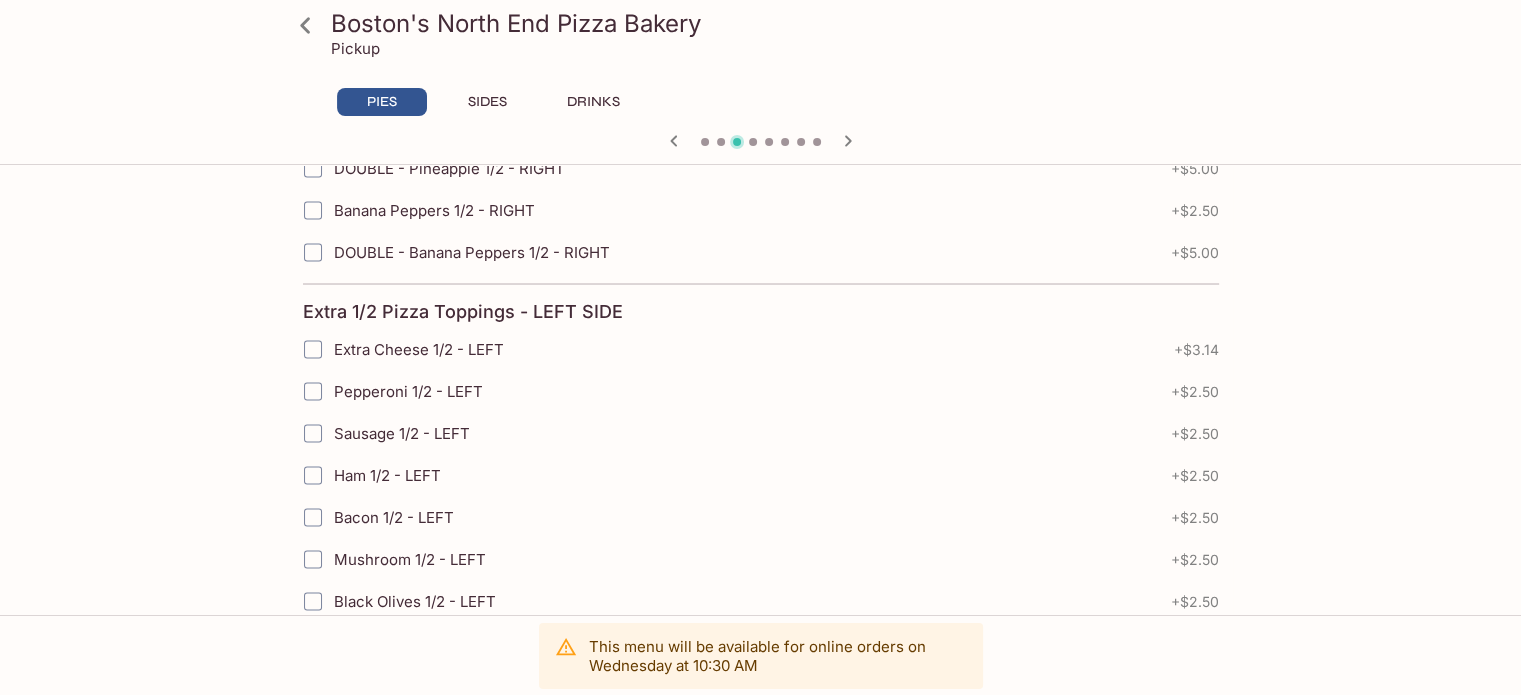 scroll, scrollTop: 4341, scrollLeft: 0, axis: vertical 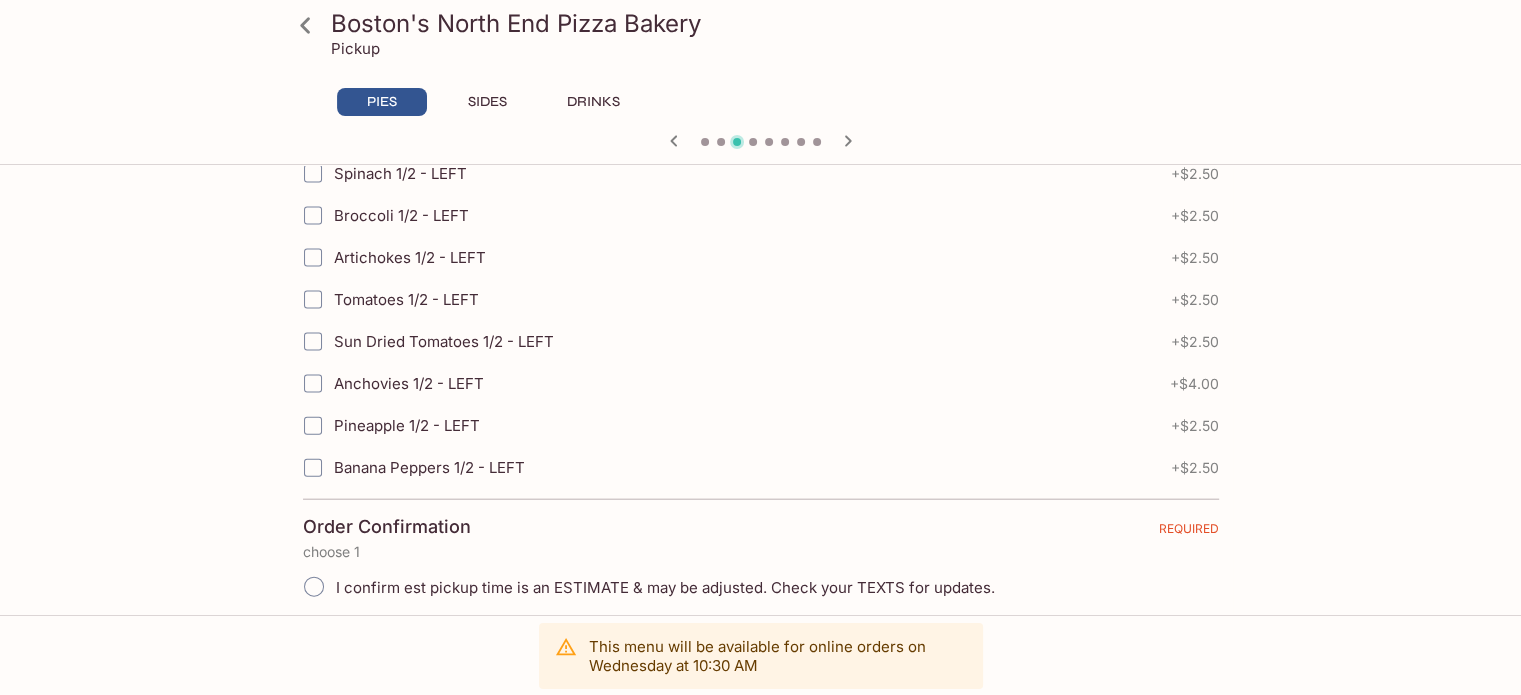 click on "I confirm est pickup time is an ESTIMATE & may be adjusted. Check your TEXTS for updates." at bounding box center [314, 587] 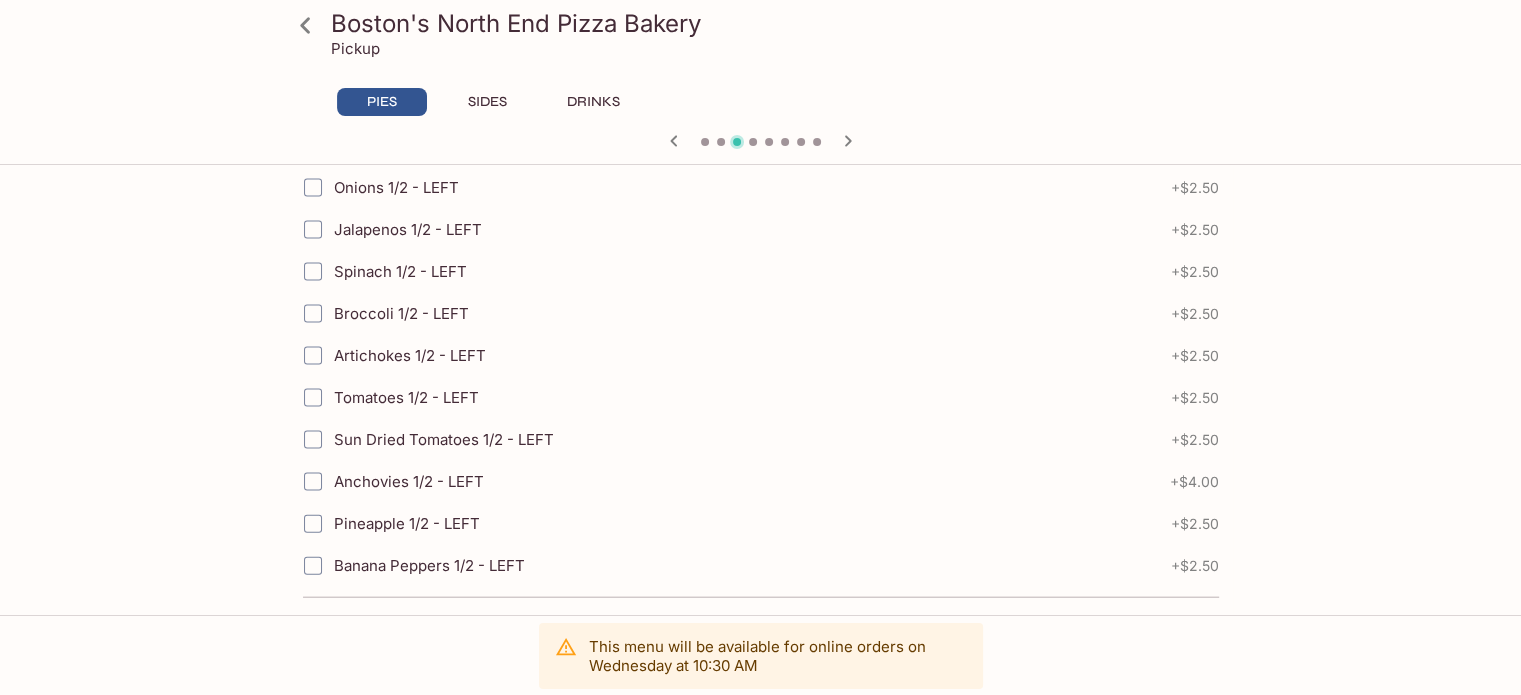 scroll, scrollTop: 4341, scrollLeft: 0, axis: vertical 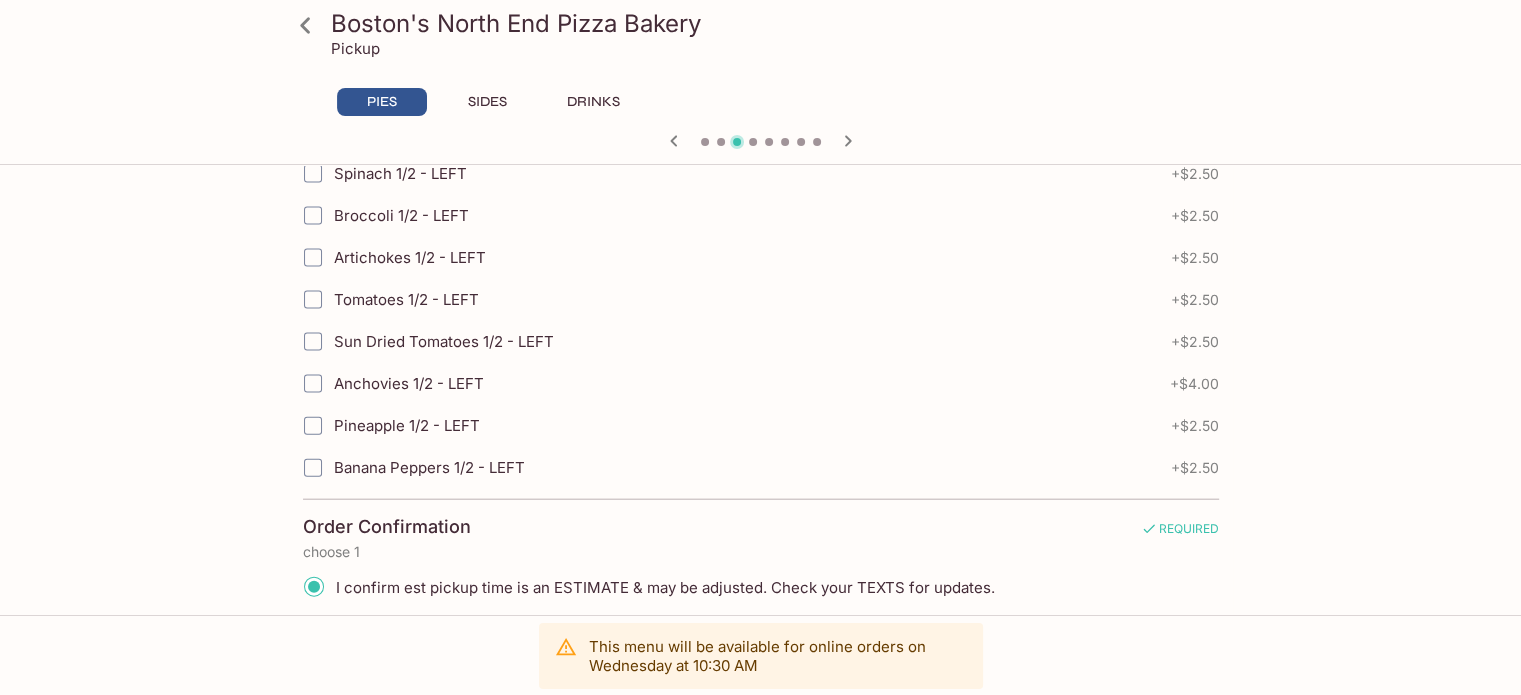 click on "This menu will be available for online orders on   Wednesday   at   10:30 AM" at bounding box center (778, 656) 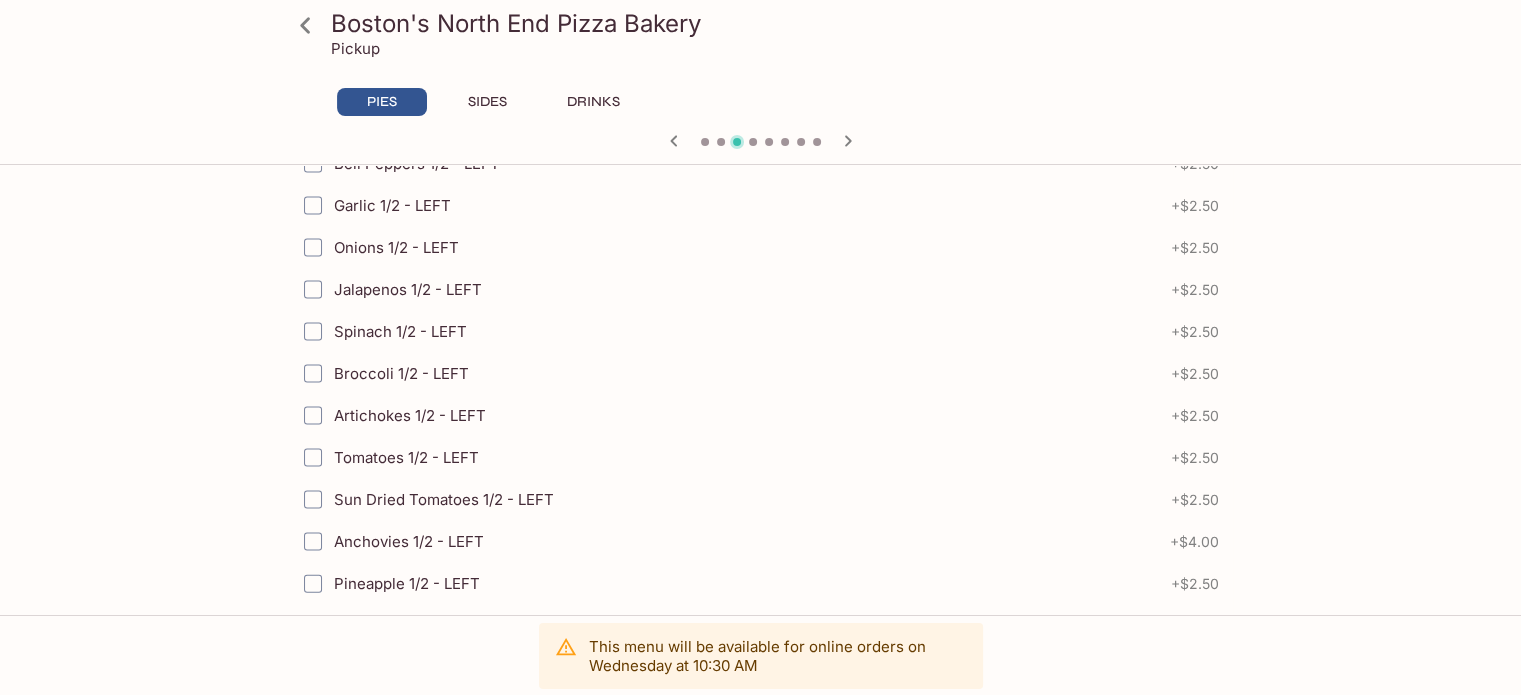 scroll, scrollTop: 4041, scrollLeft: 0, axis: vertical 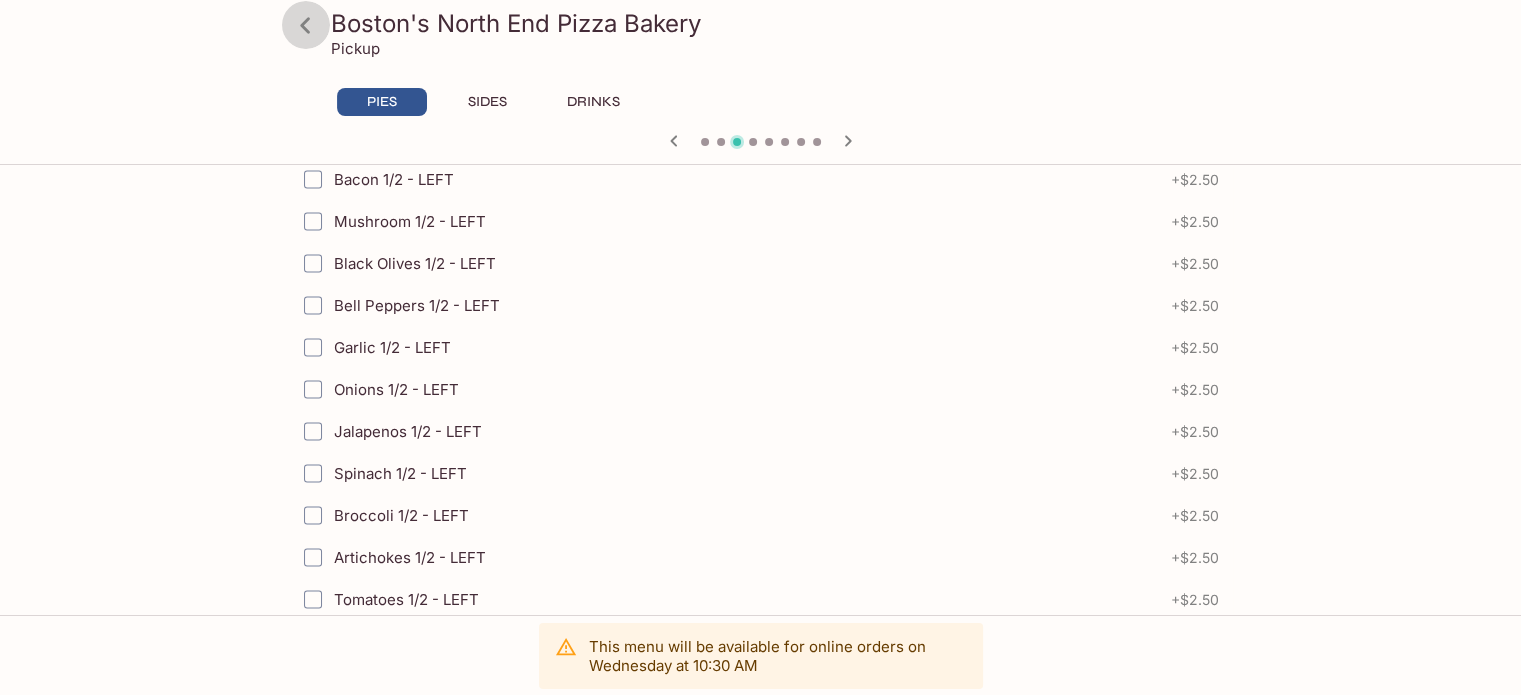 click 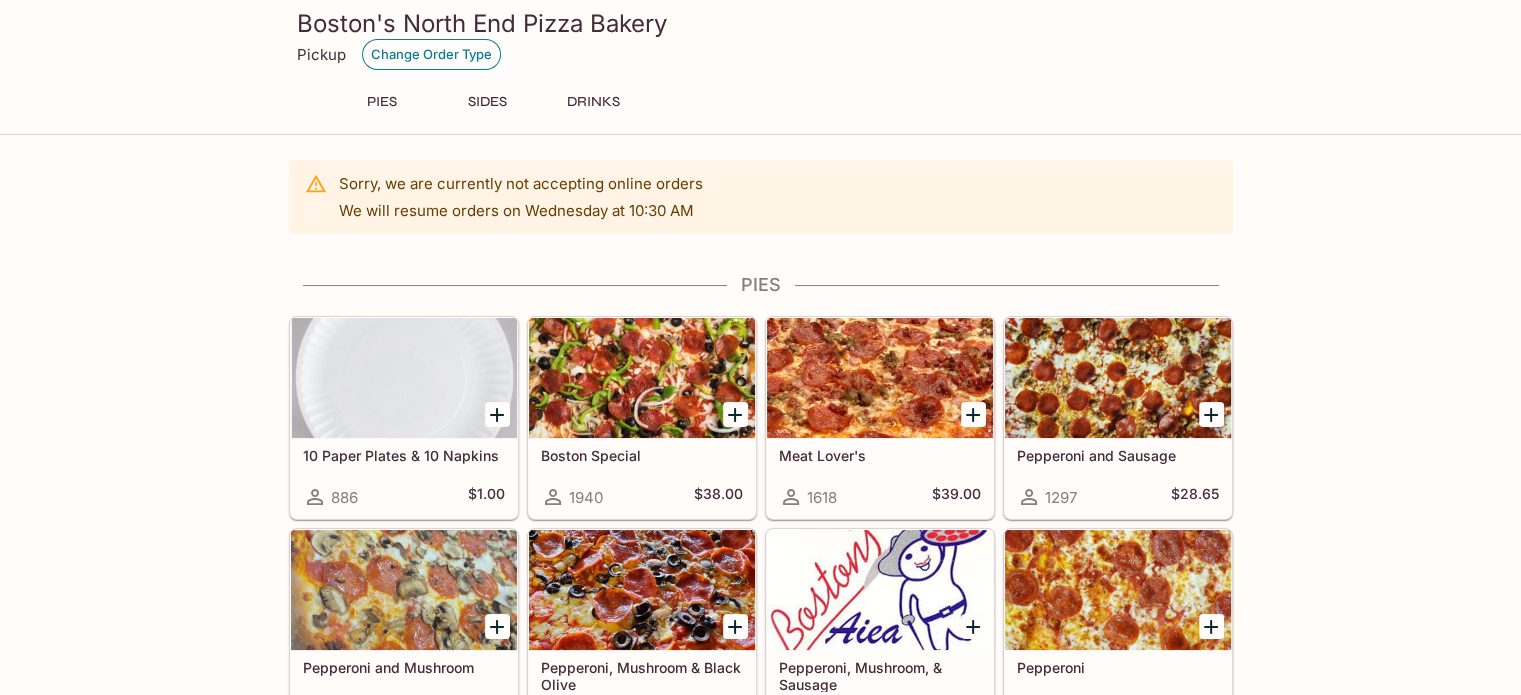 click on "Change Order Type" at bounding box center [431, 54] 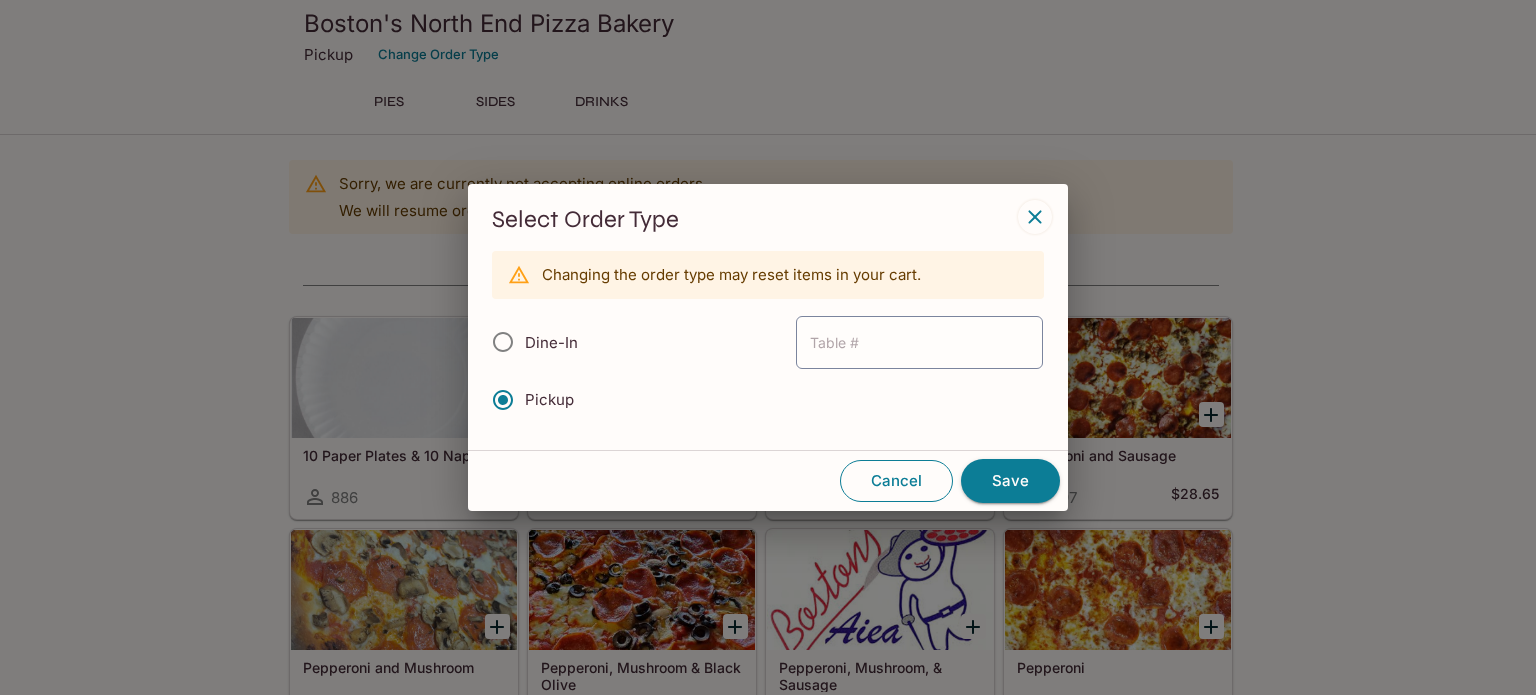 click on "Cancel" at bounding box center (896, 481) 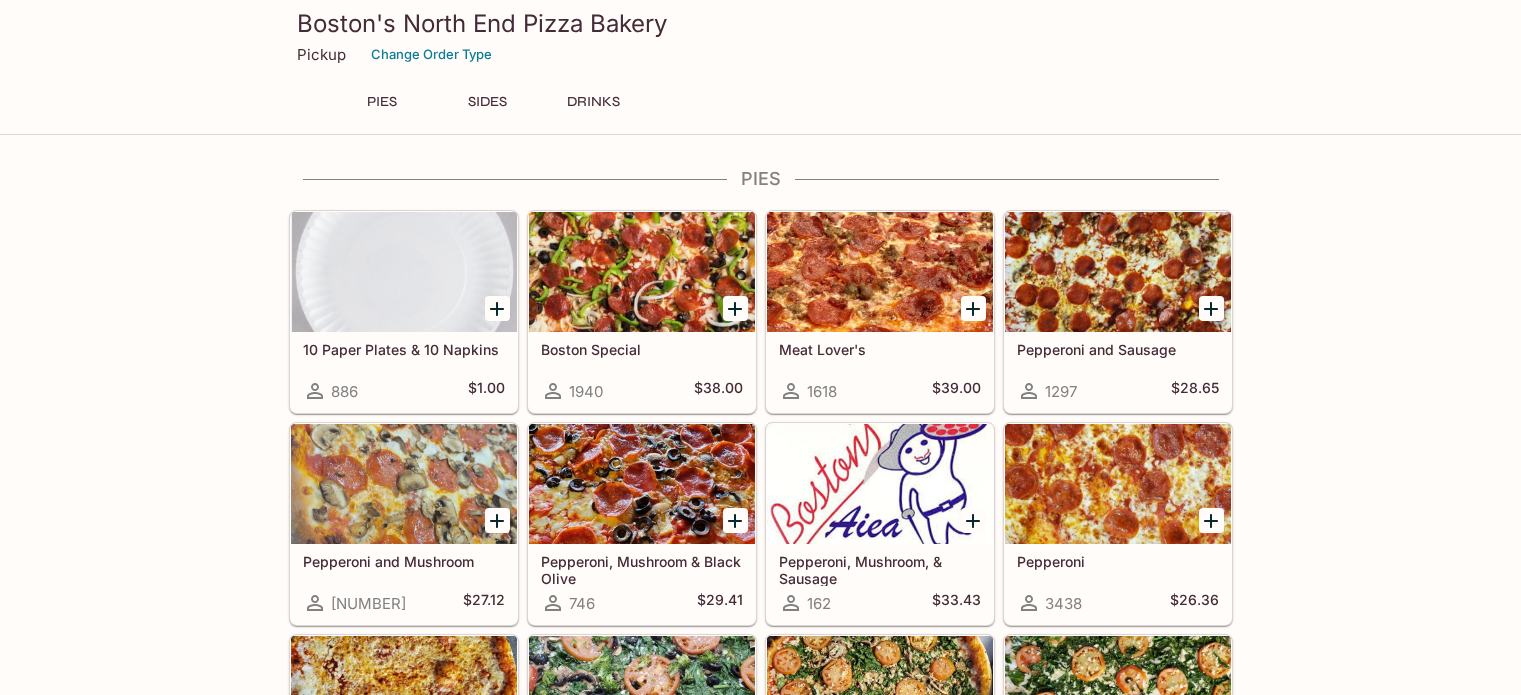 scroll, scrollTop: 0, scrollLeft: 0, axis: both 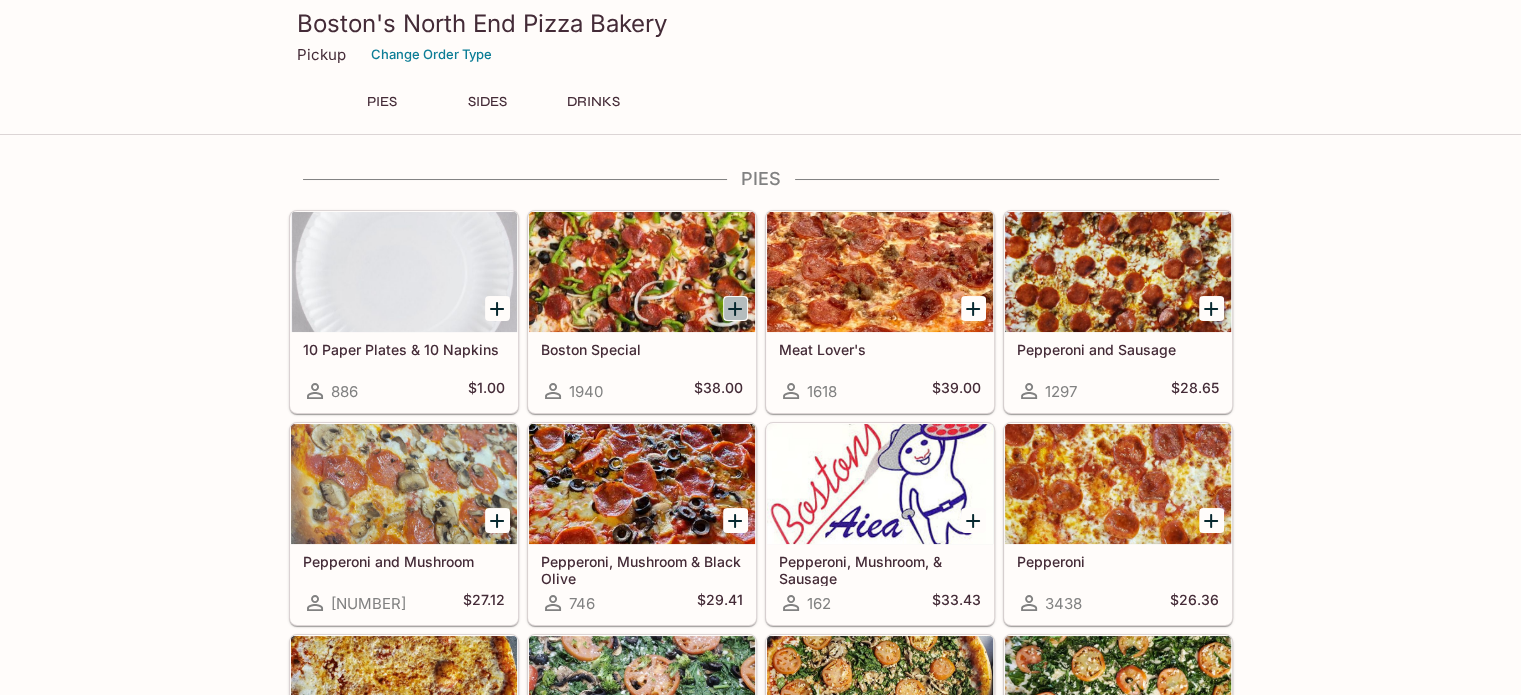 click 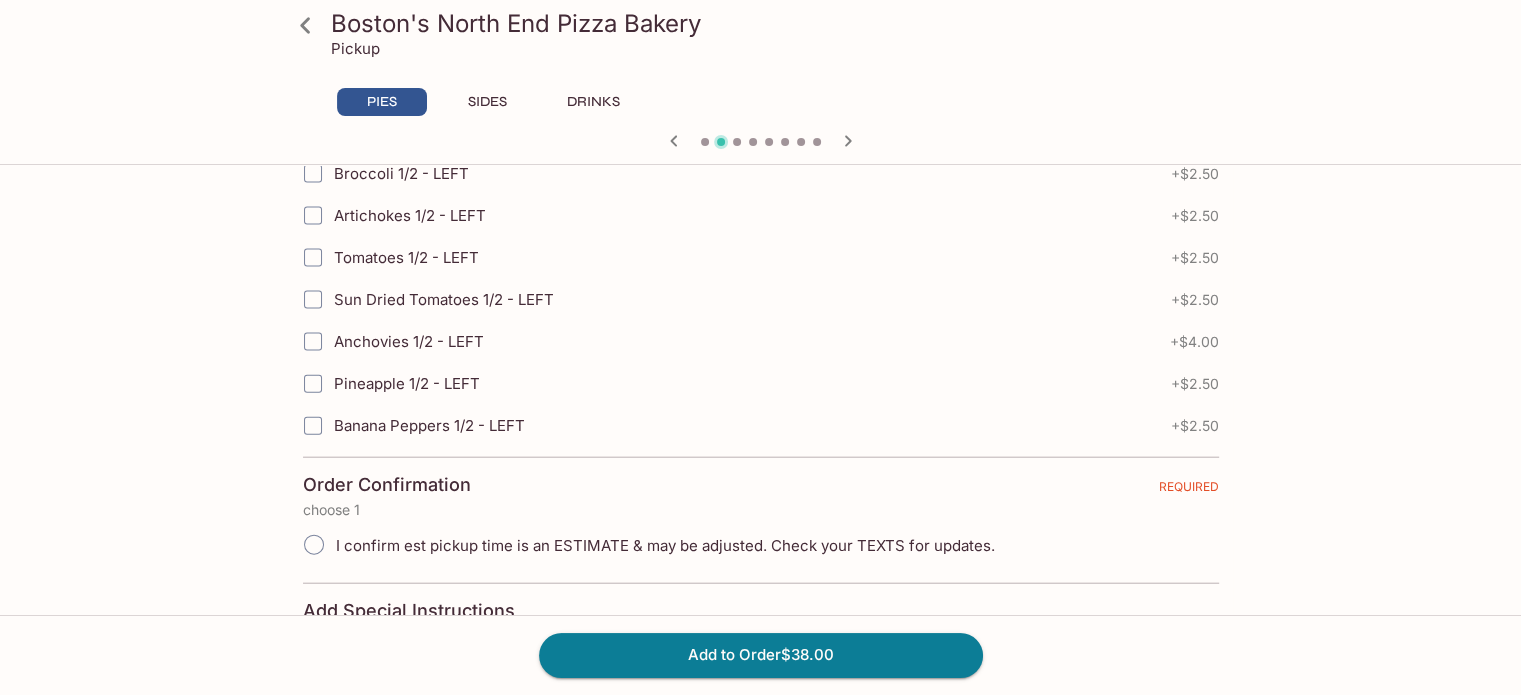 scroll, scrollTop: 4573, scrollLeft: 0, axis: vertical 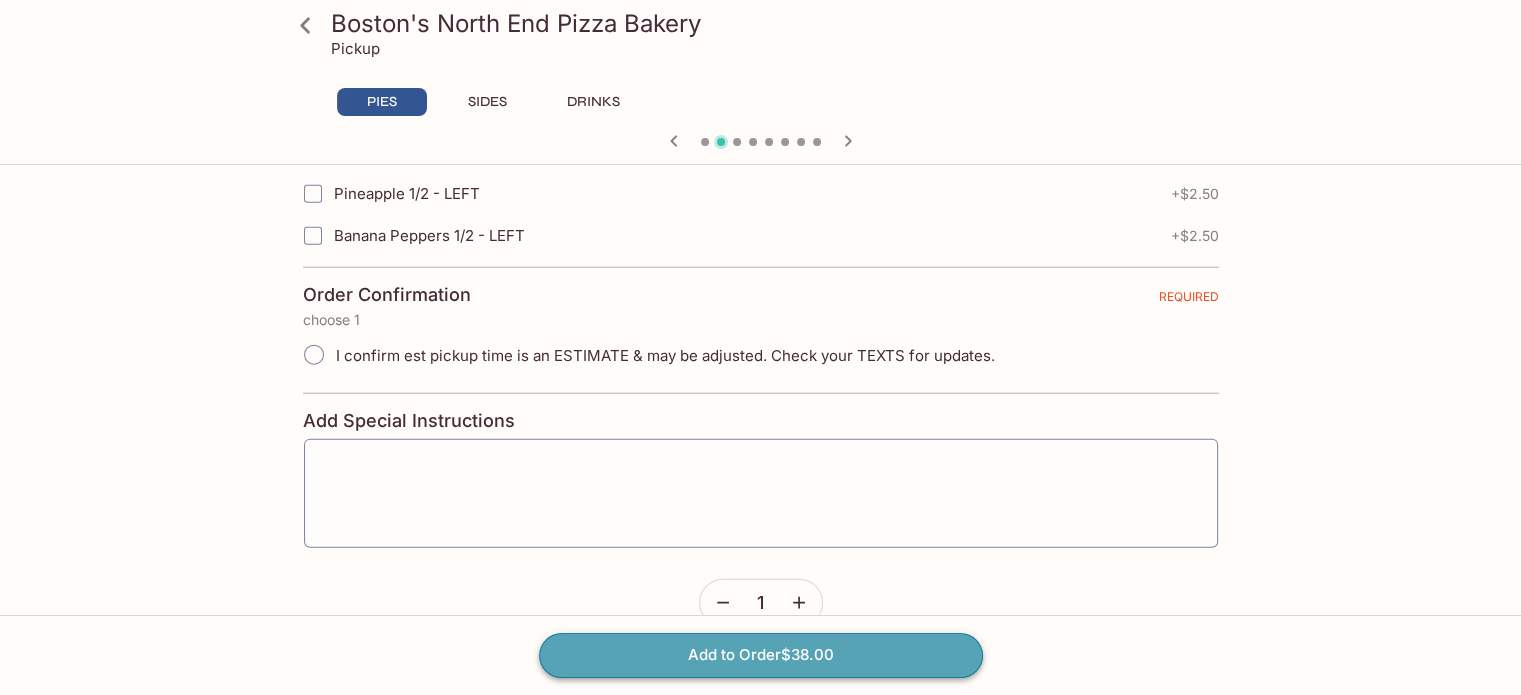 click on "Add to Order  $38.00" at bounding box center (761, 655) 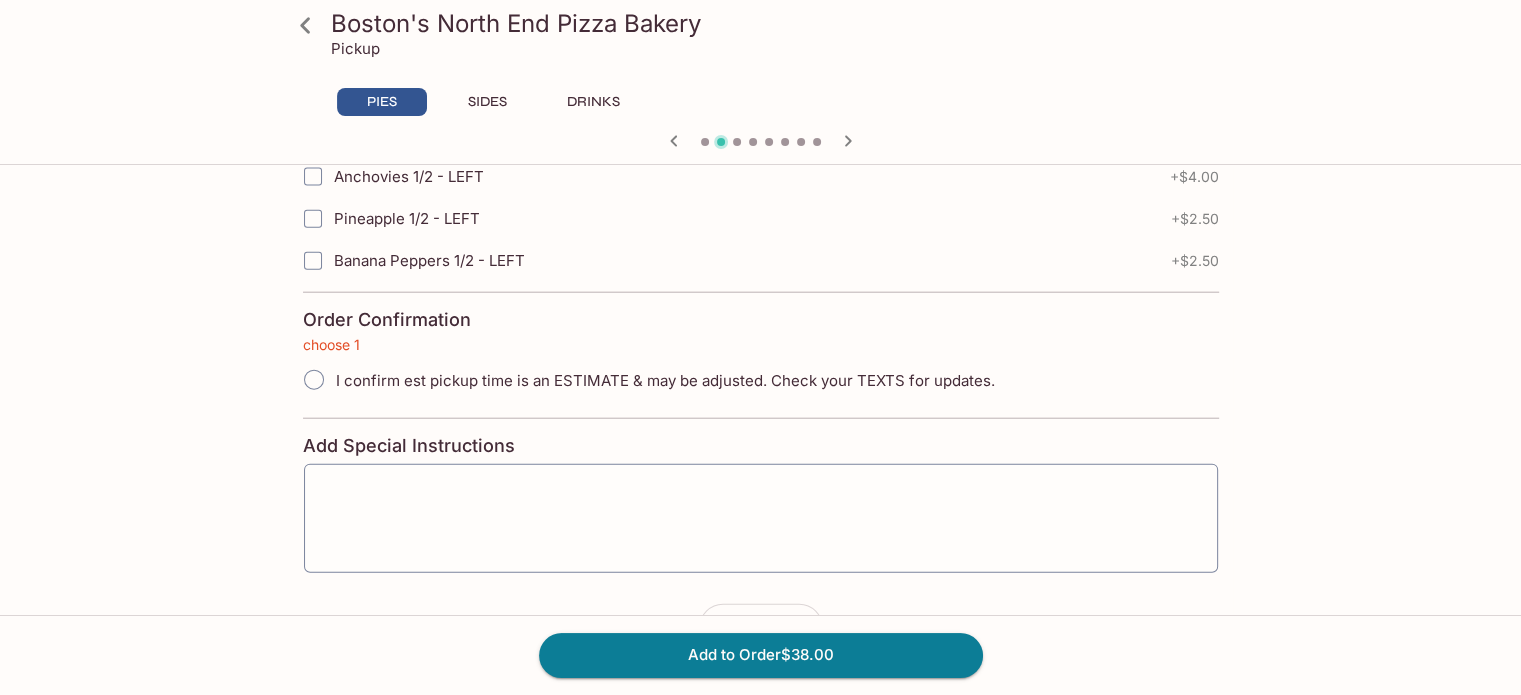 click on "I confirm est pickup time is an ESTIMATE & may be adjusted. Check your TEXTS for updates." at bounding box center [314, 380] 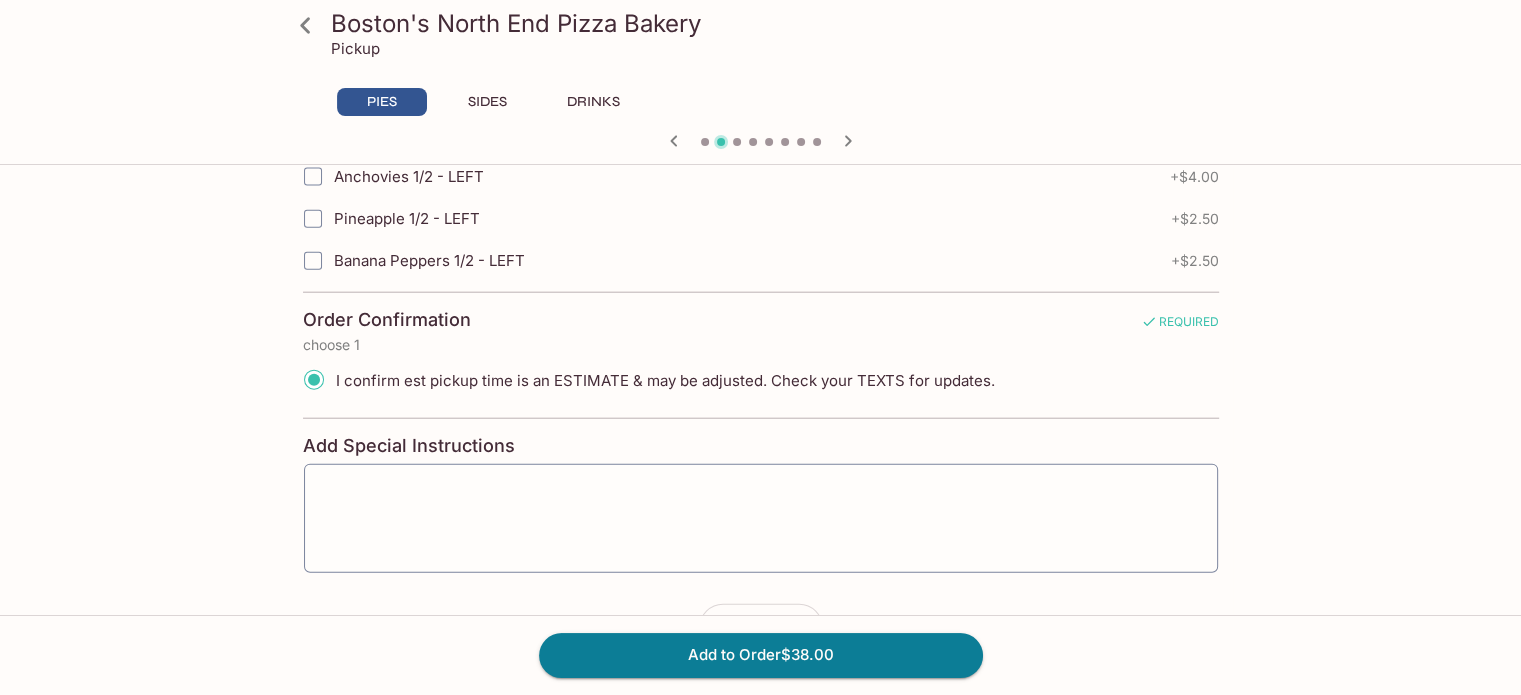 click 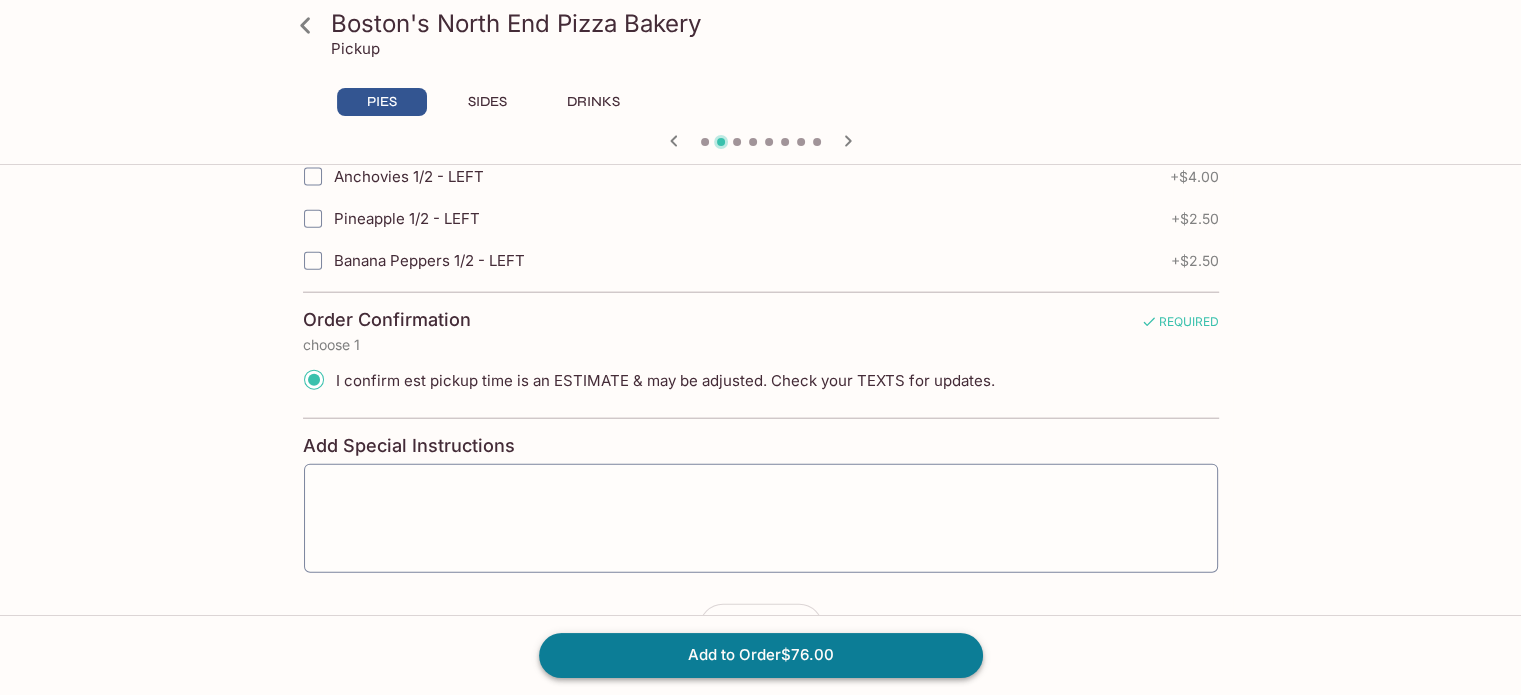 click on "Add to Order  $76.00" at bounding box center (761, 655) 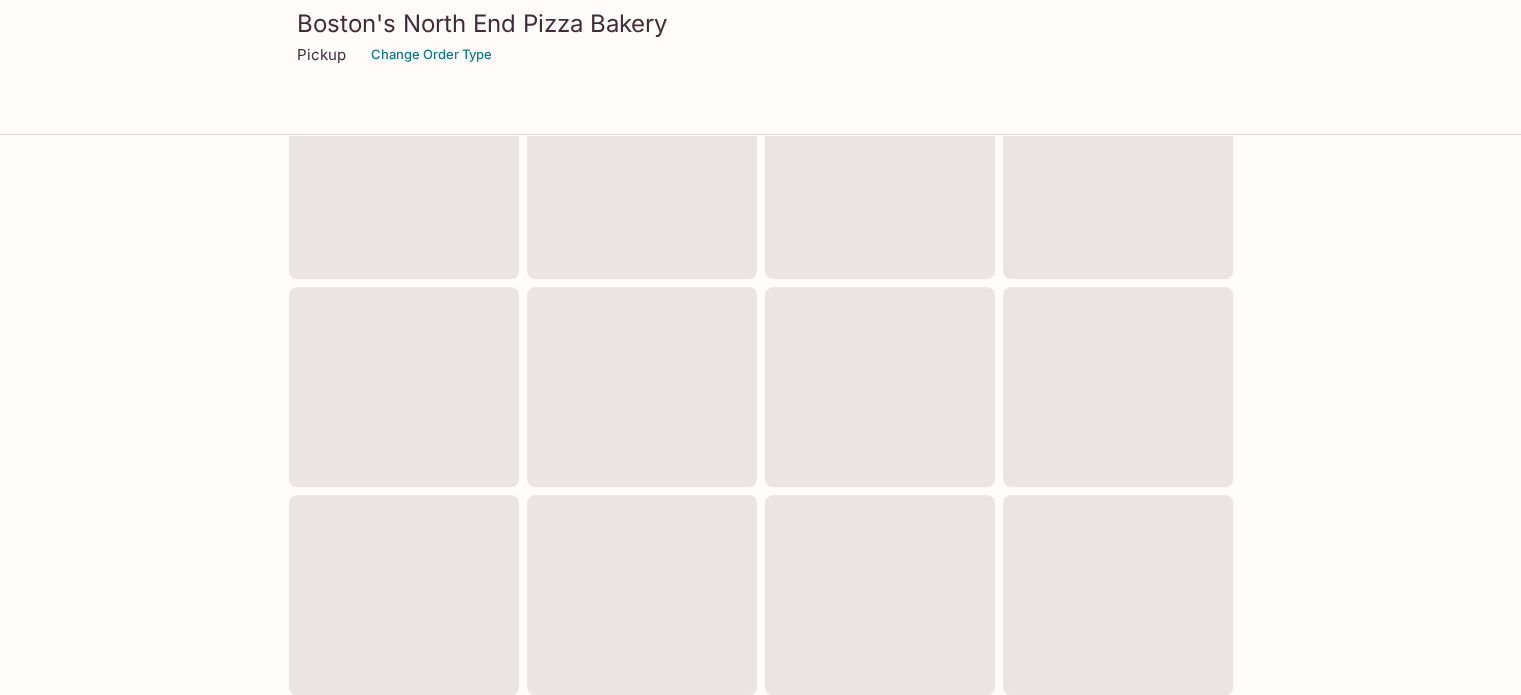 scroll, scrollTop: 0, scrollLeft: 0, axis: both 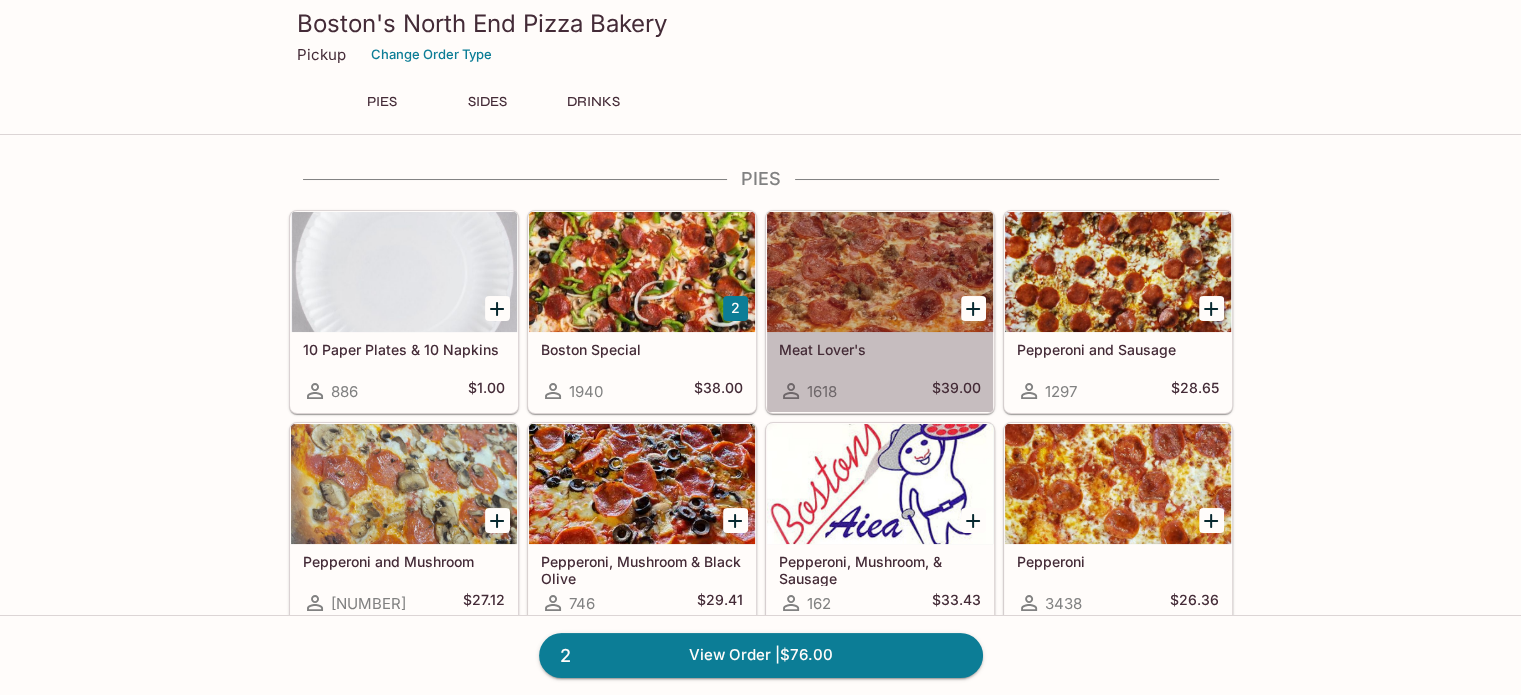 click at bounding box center (880, 272) 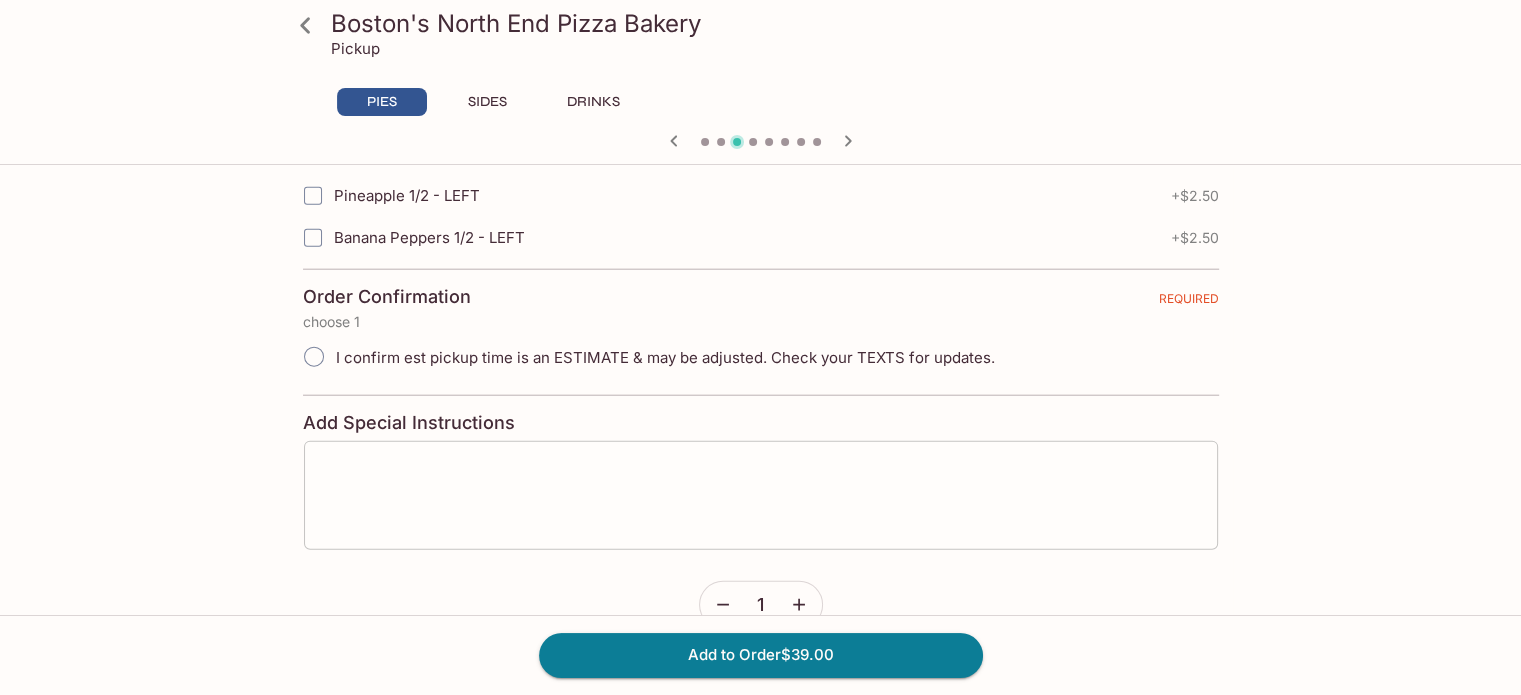 scroll, scrollTop: 4573, scrollLeft: 0, axis: vertical 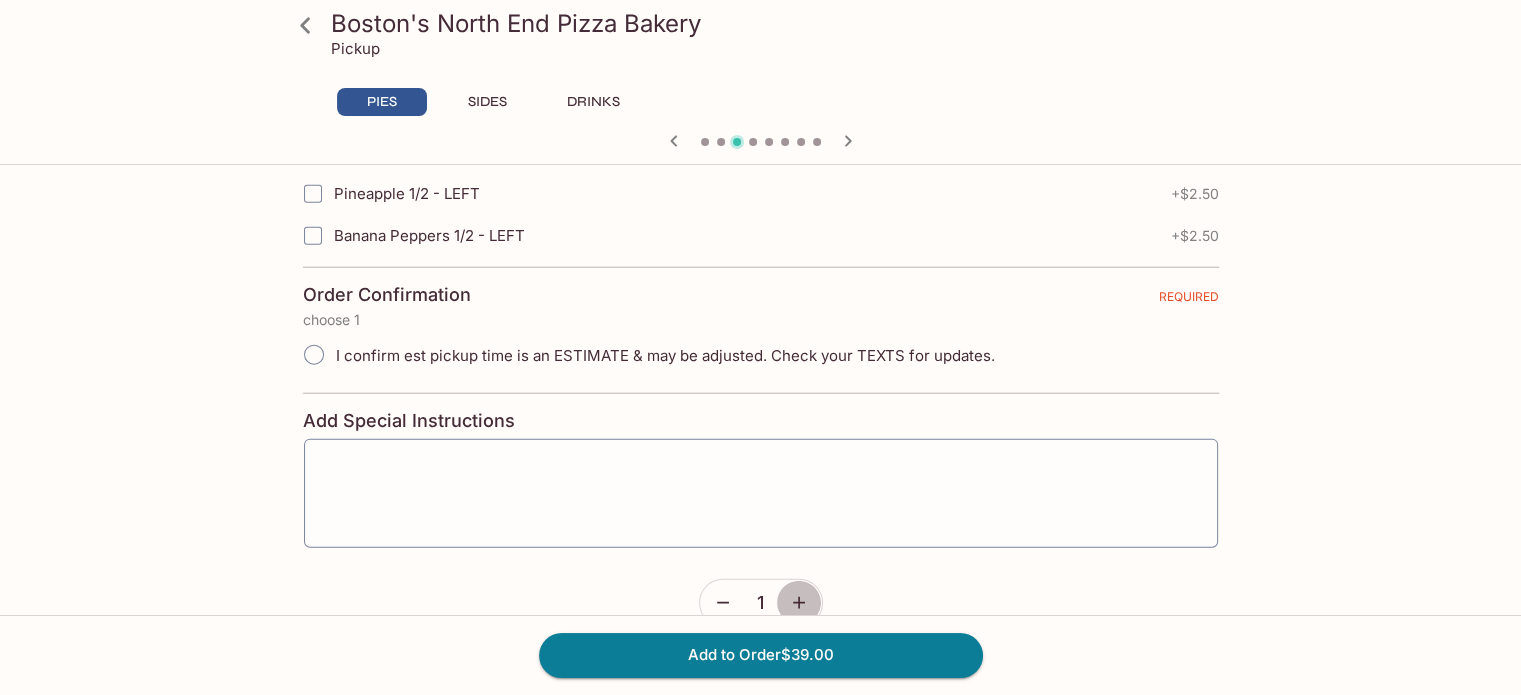 click at bounding box center [799, 603] 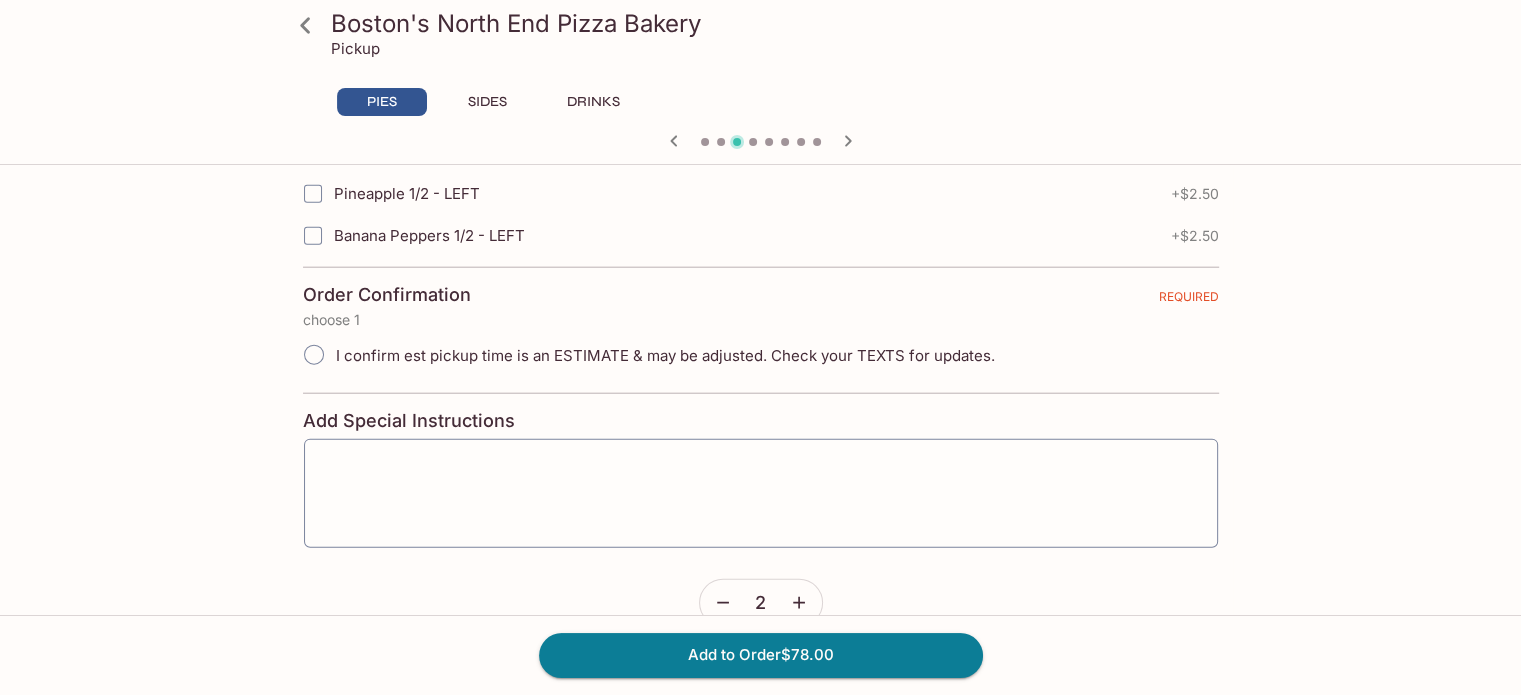 click 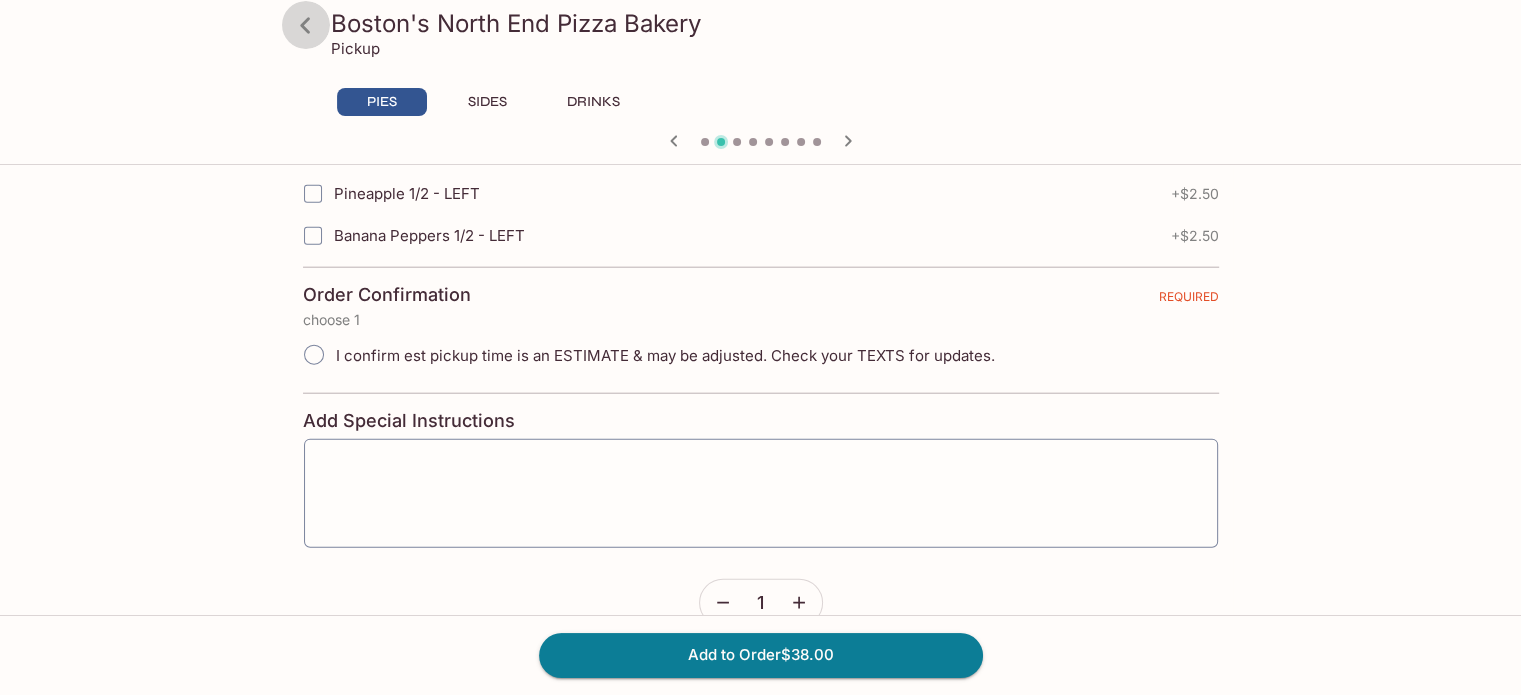 click 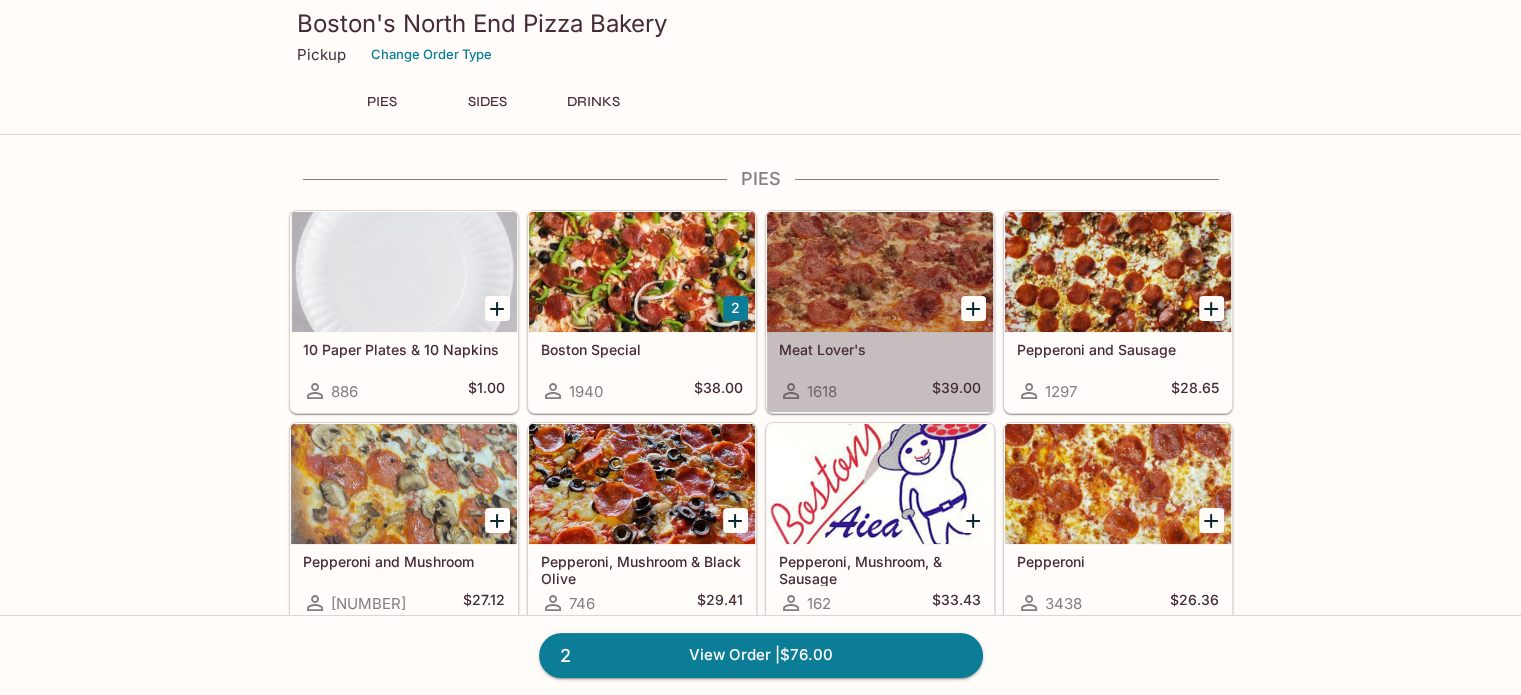 click at bounding box center [880, 272] 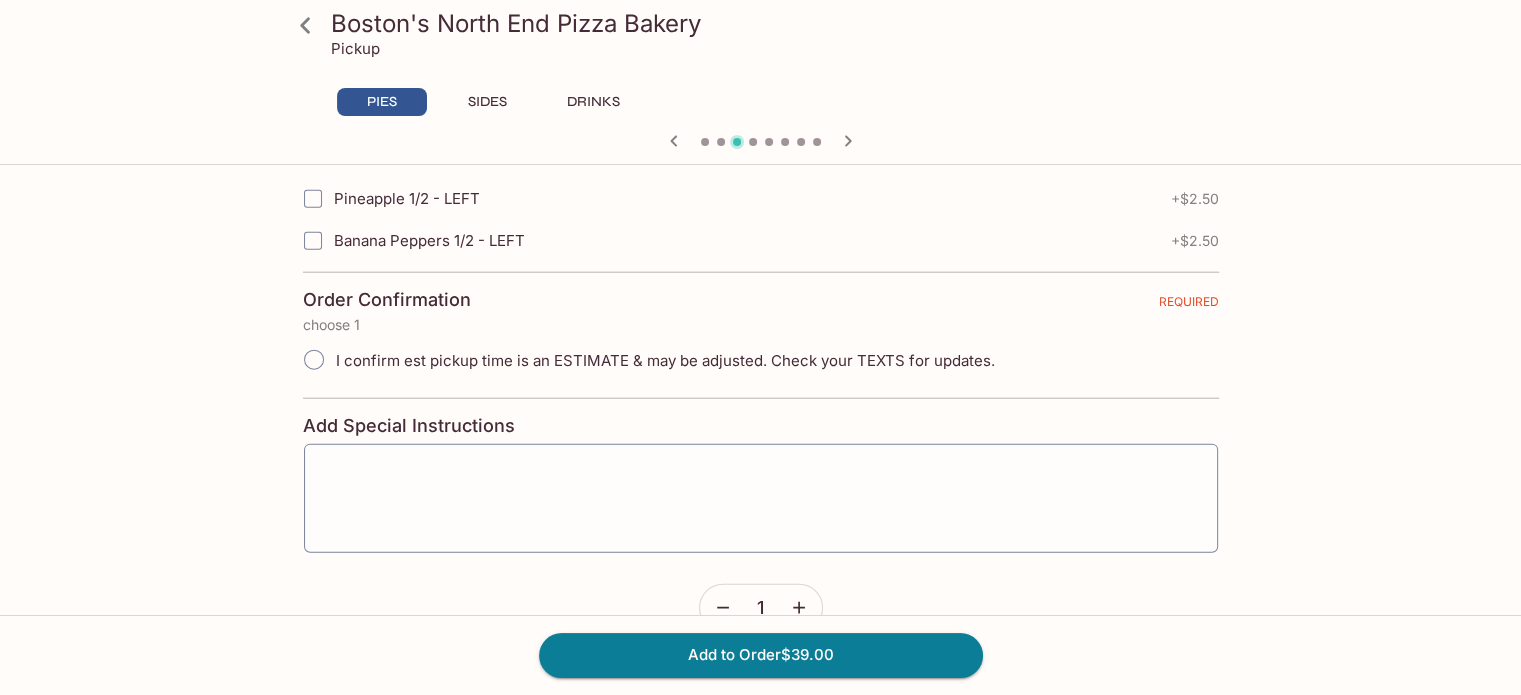 scroll, scrollTop: 4573, scrollLeft: 0, axis: vertical 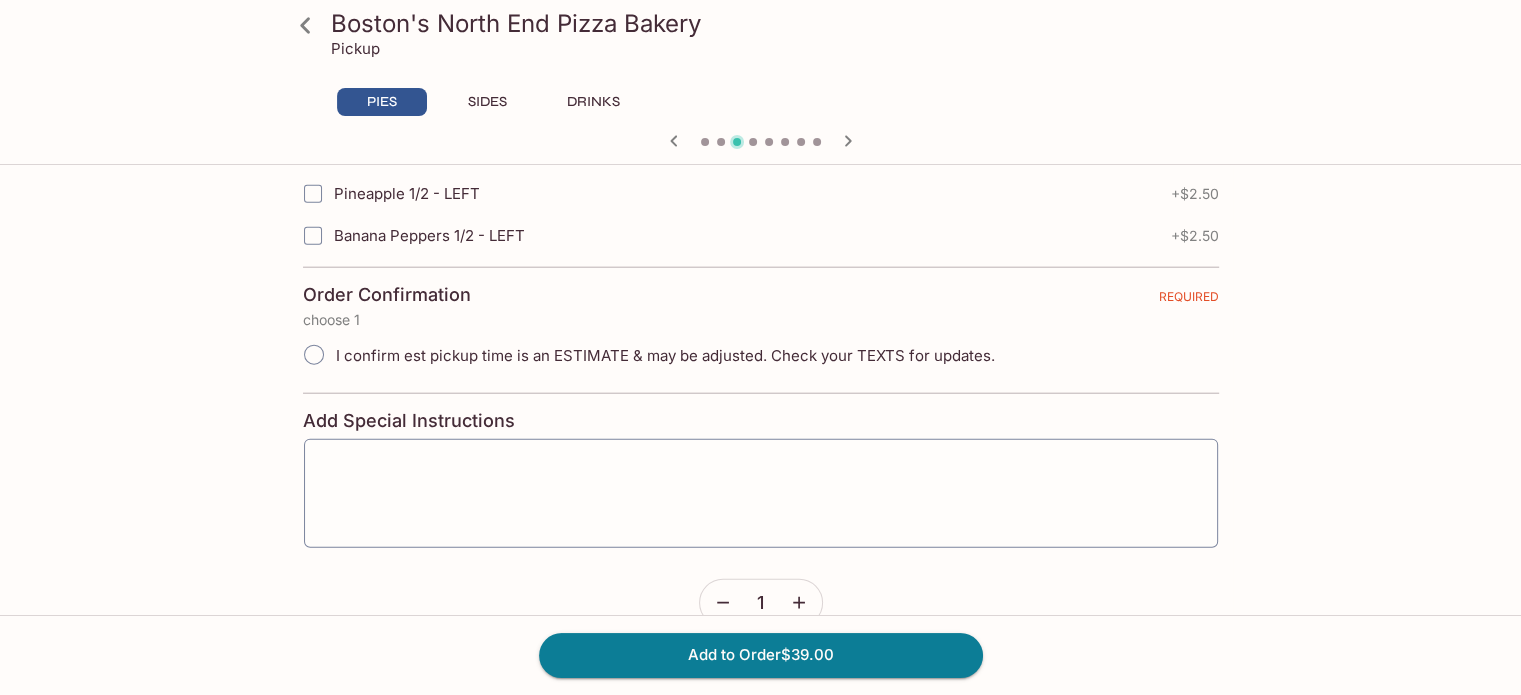 click 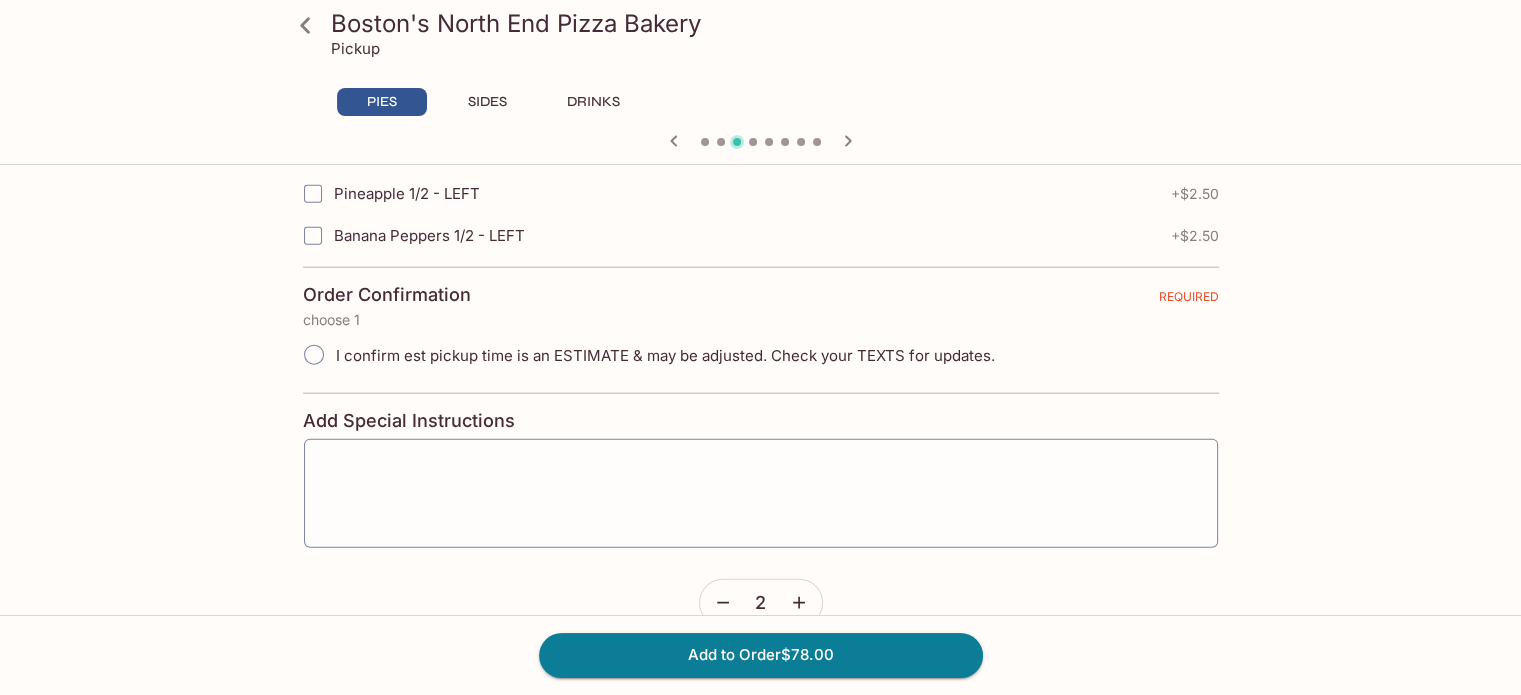 click 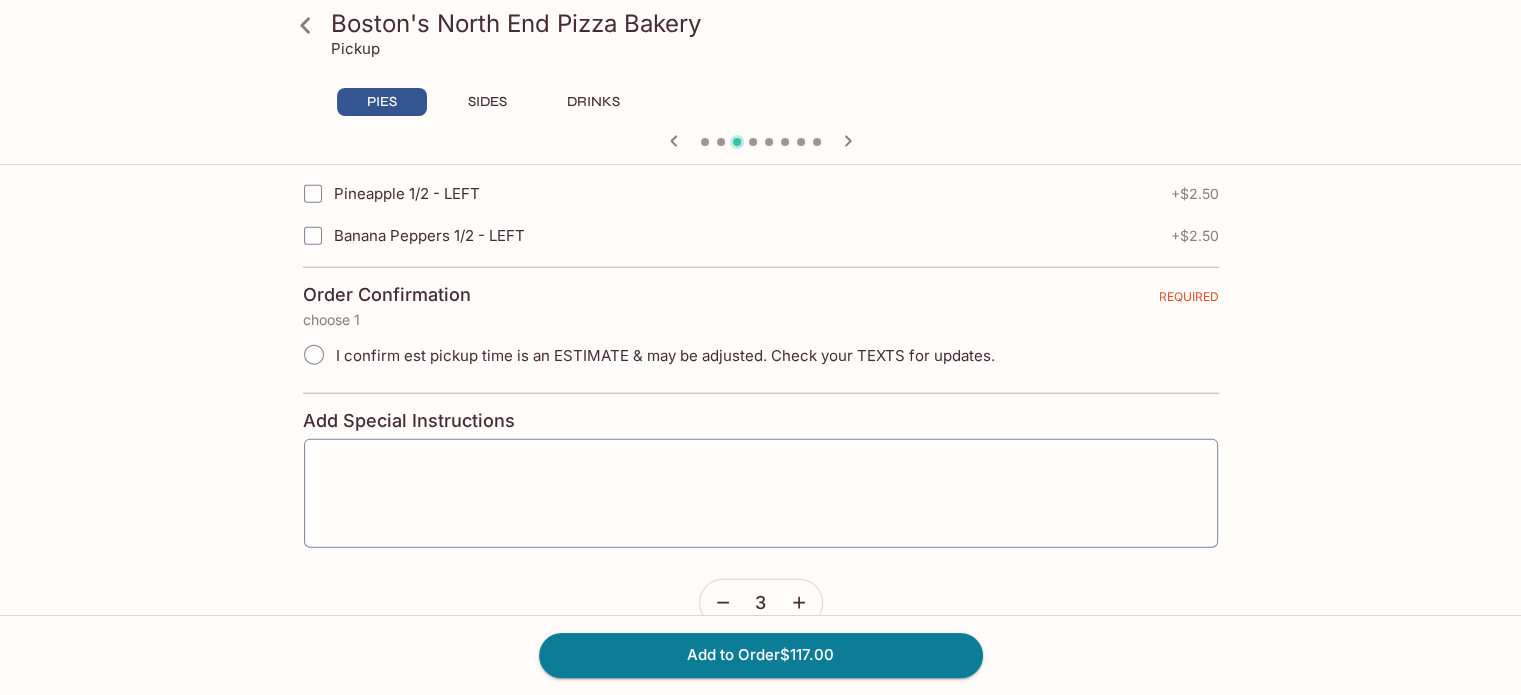 click on "I confirm est pickup time is an ESTIMATE & may be adjusted. Check your TEXTS for updates." at bounding box center [314, 355] 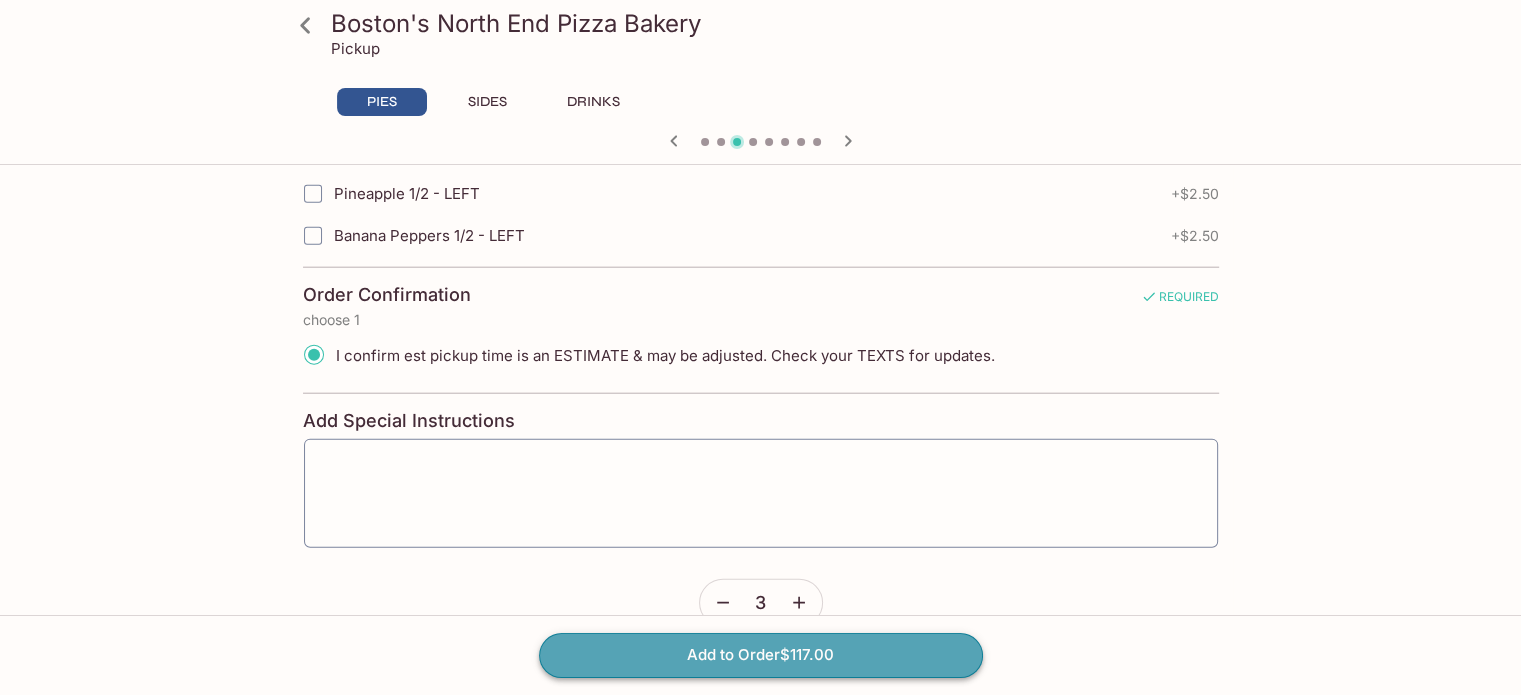 click on "Add to Order  $117.00" at bounding box center (761, 655) 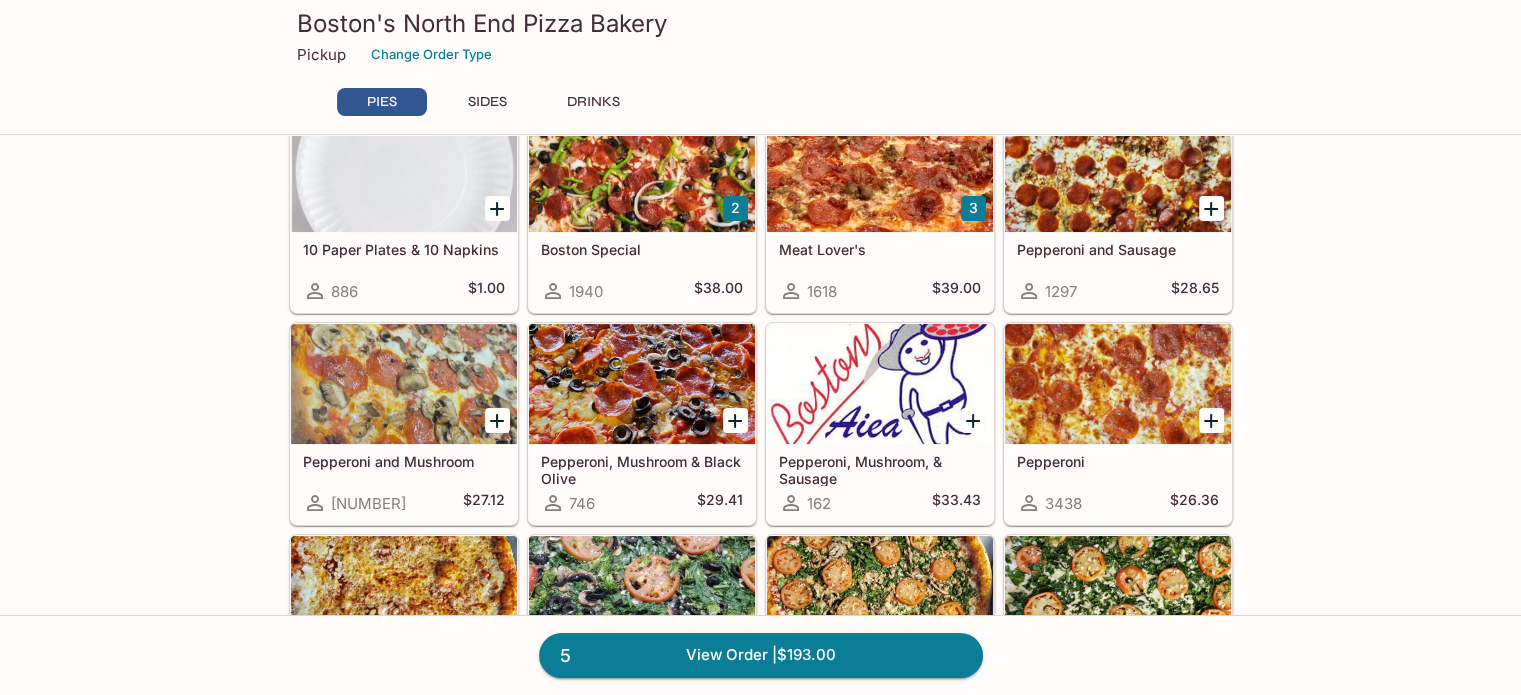 scroll, scrollTop: 200, scrollLeft: 0, axis: vertical 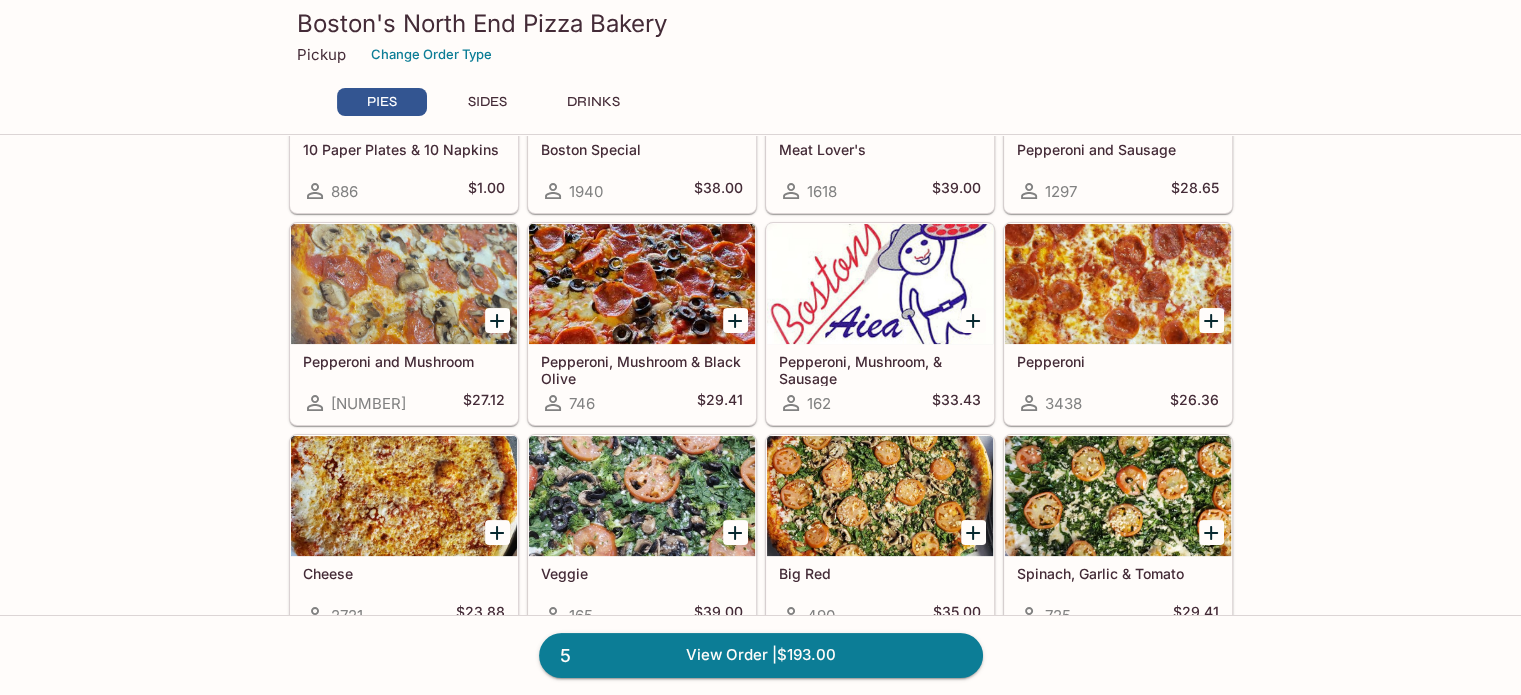click at bounding box center (880, 496) 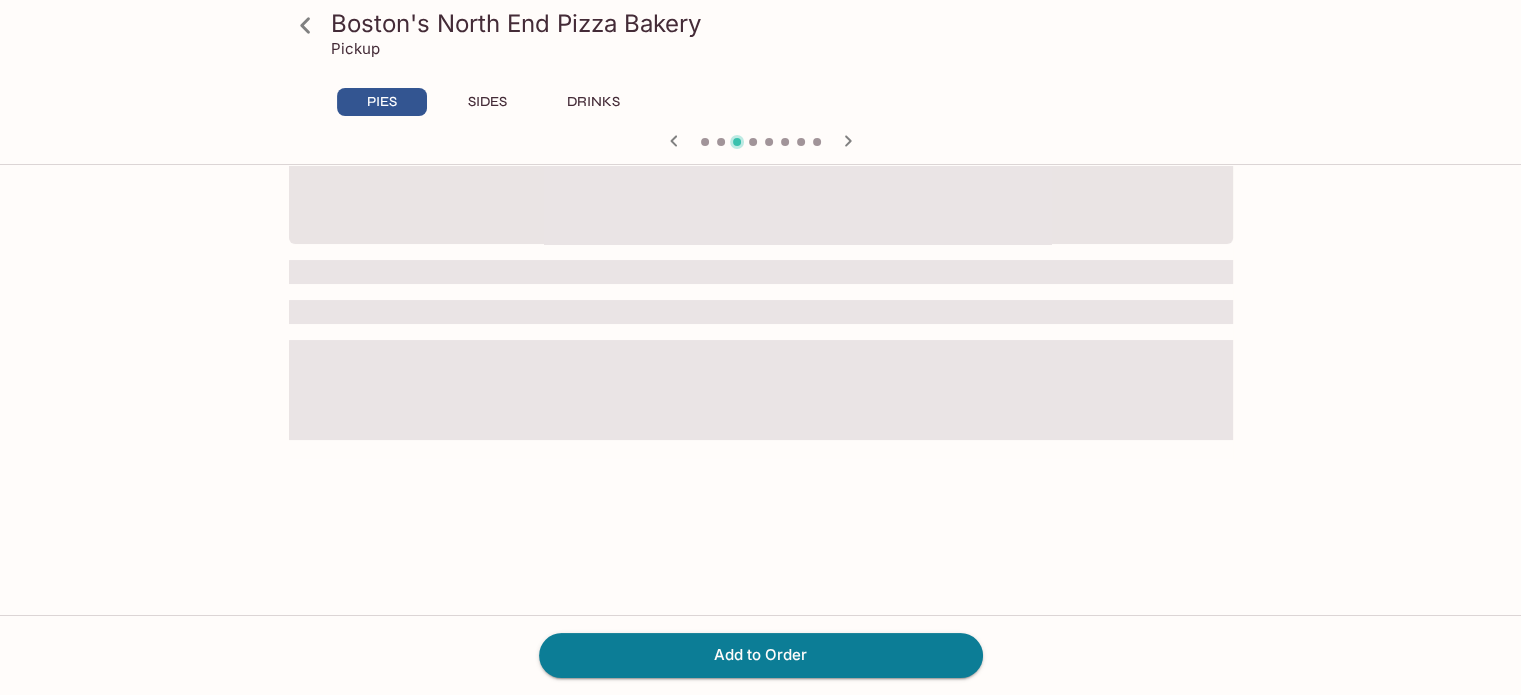 scroll, scrollTop: 0, scrollLeft: 0, axis: both 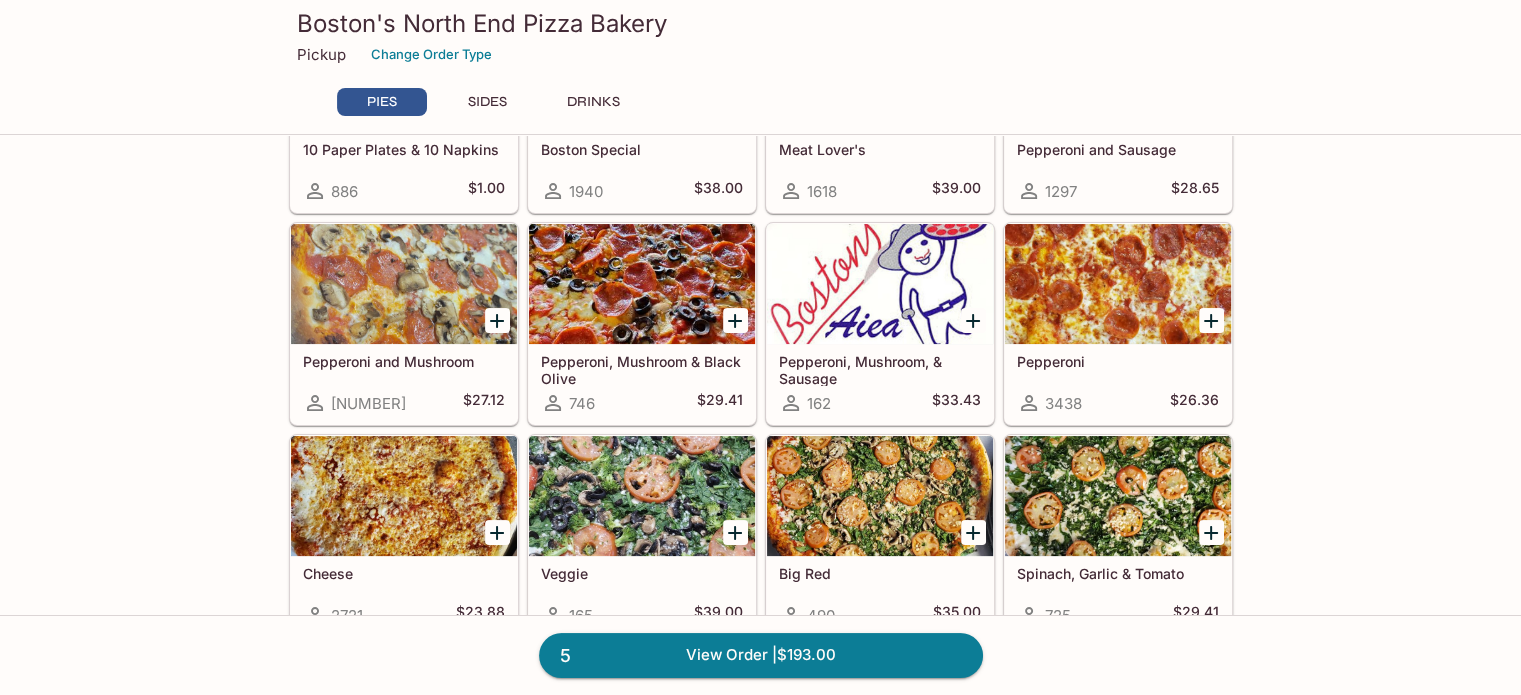 click at bounding box center (1118, 496) 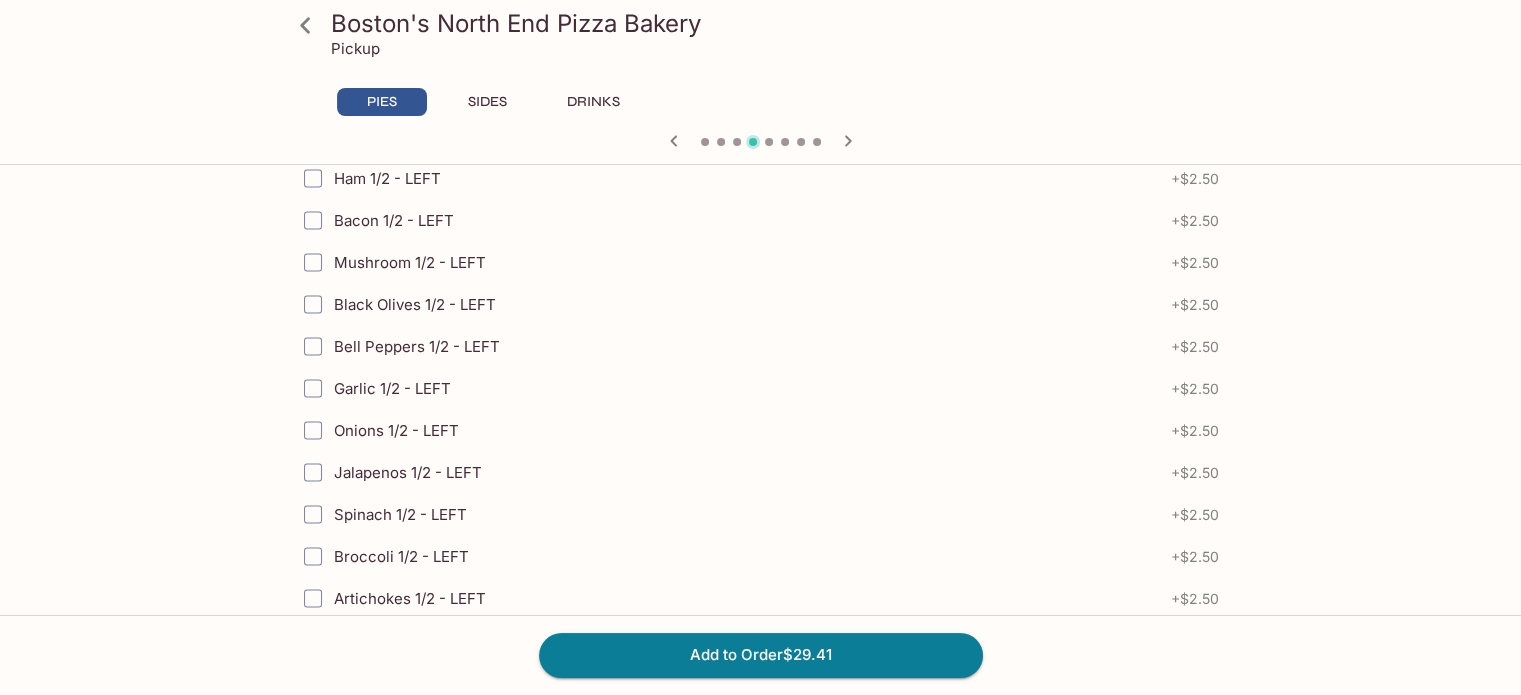 scroll, scrollTop: 4573, scrollLeft: 0, axis: vertical 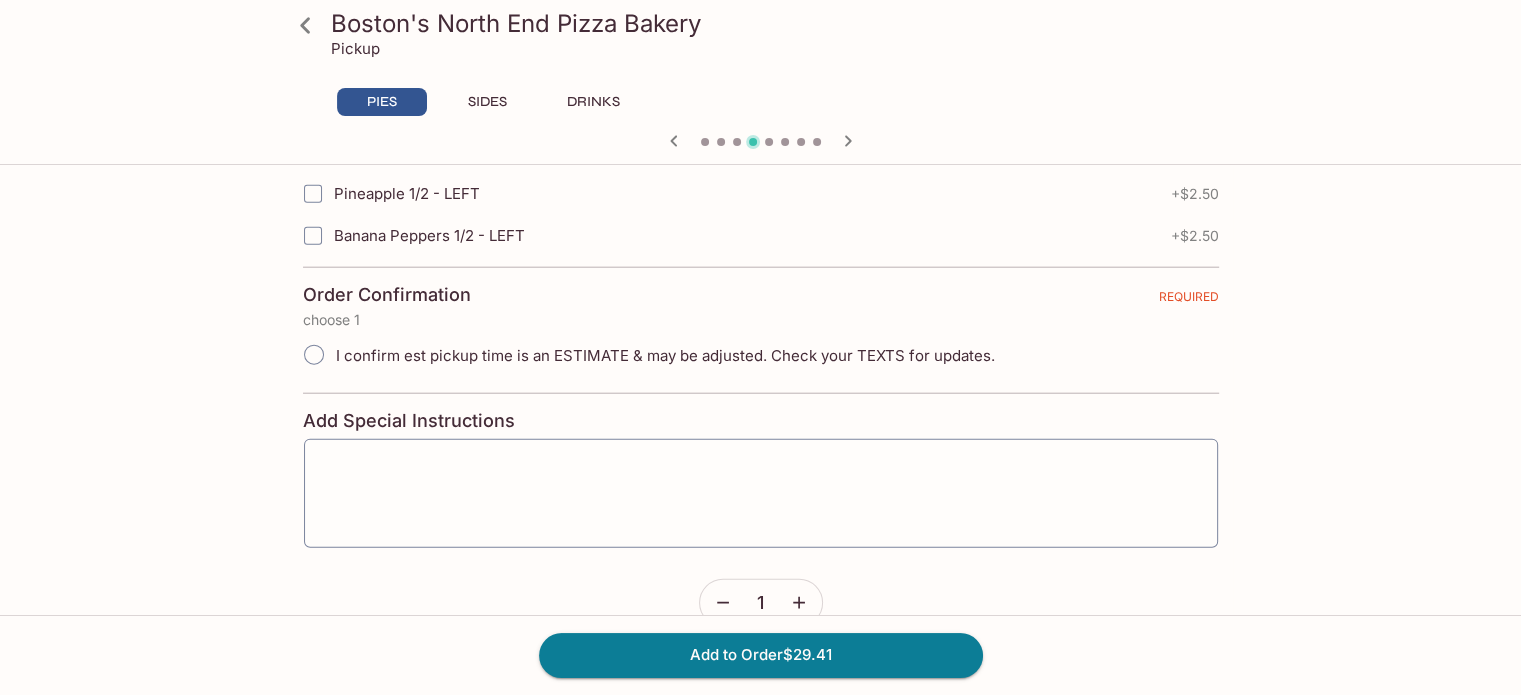 click 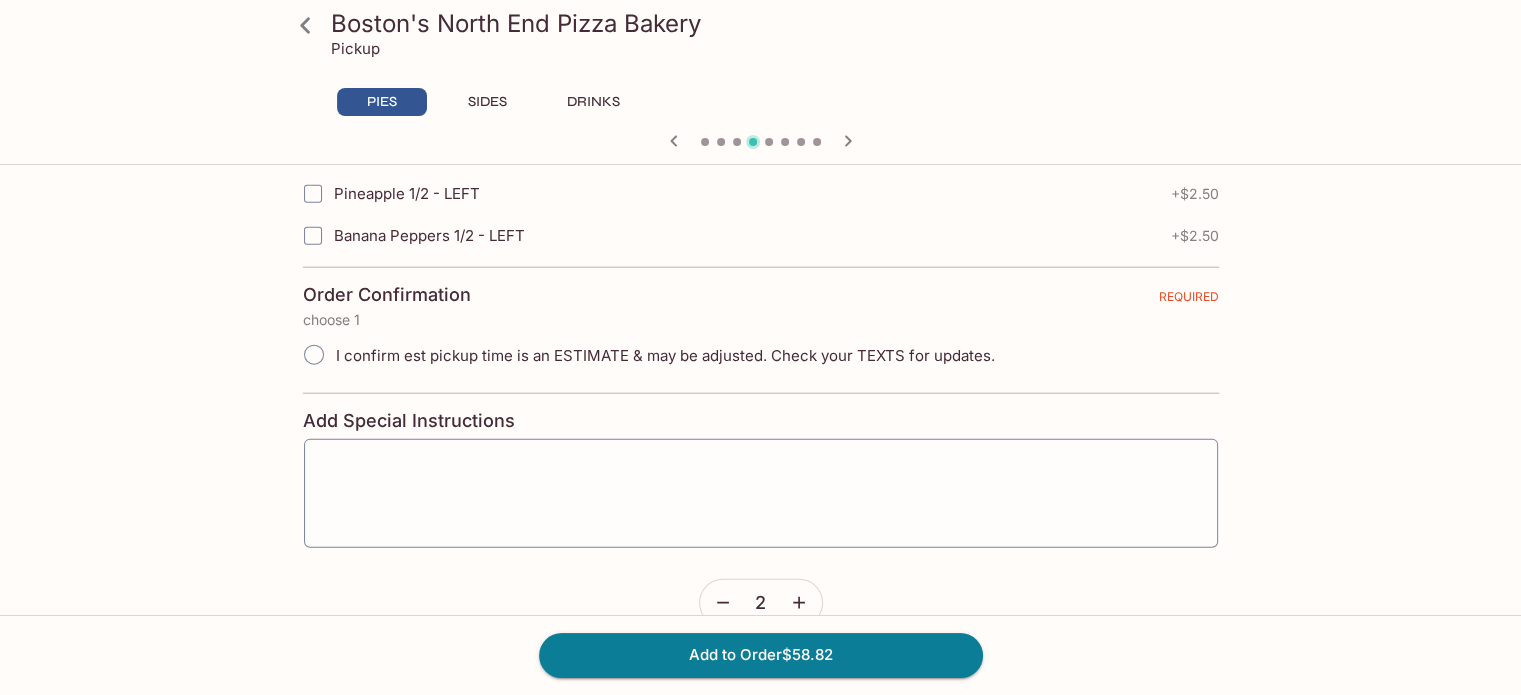 click on "I confirm est pickup time is an ESTIMATE & may be adjusted. Check your TEXTS for updates." at bounding box center [314, 355] 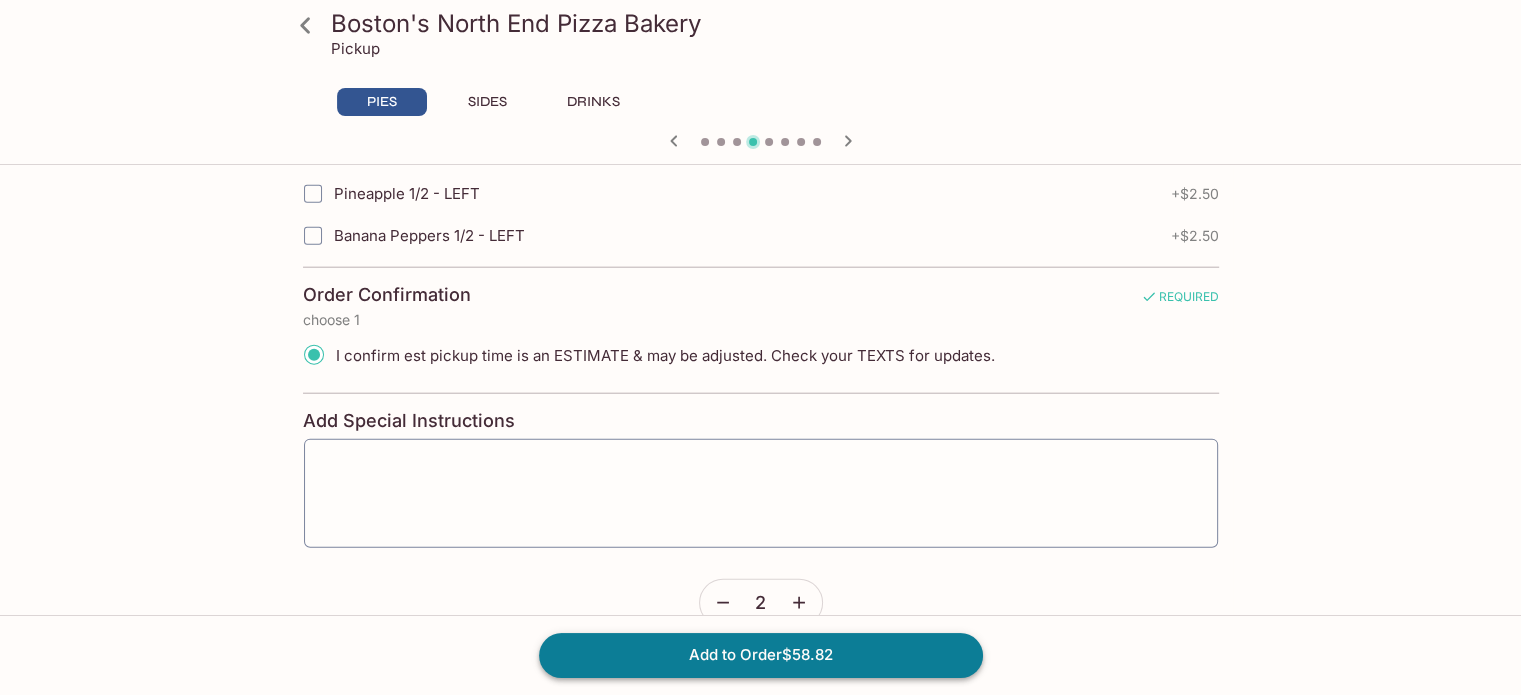 click on "Add to Order  $58.82" at bounding box center (761, 655) 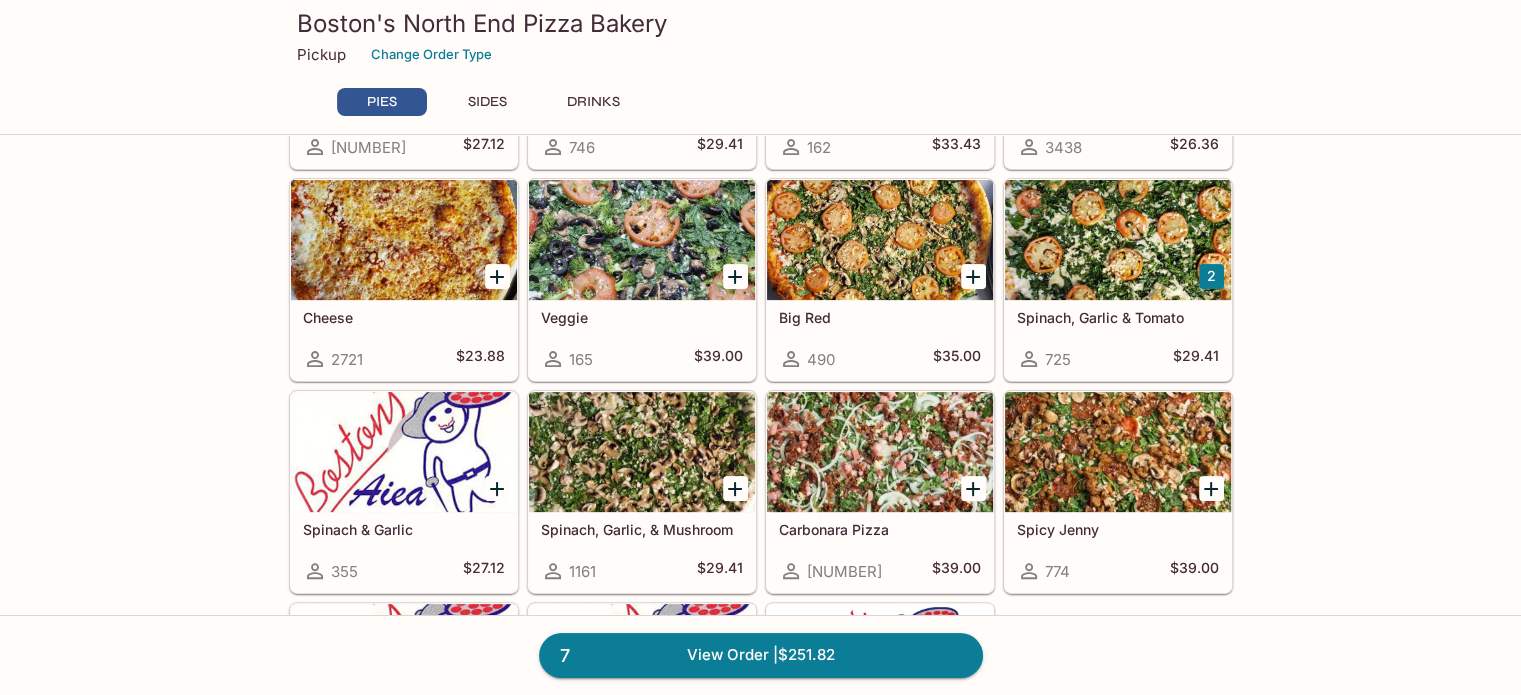 scroll, scrollTop: 500, scrollLeft: 0, axis: vertical 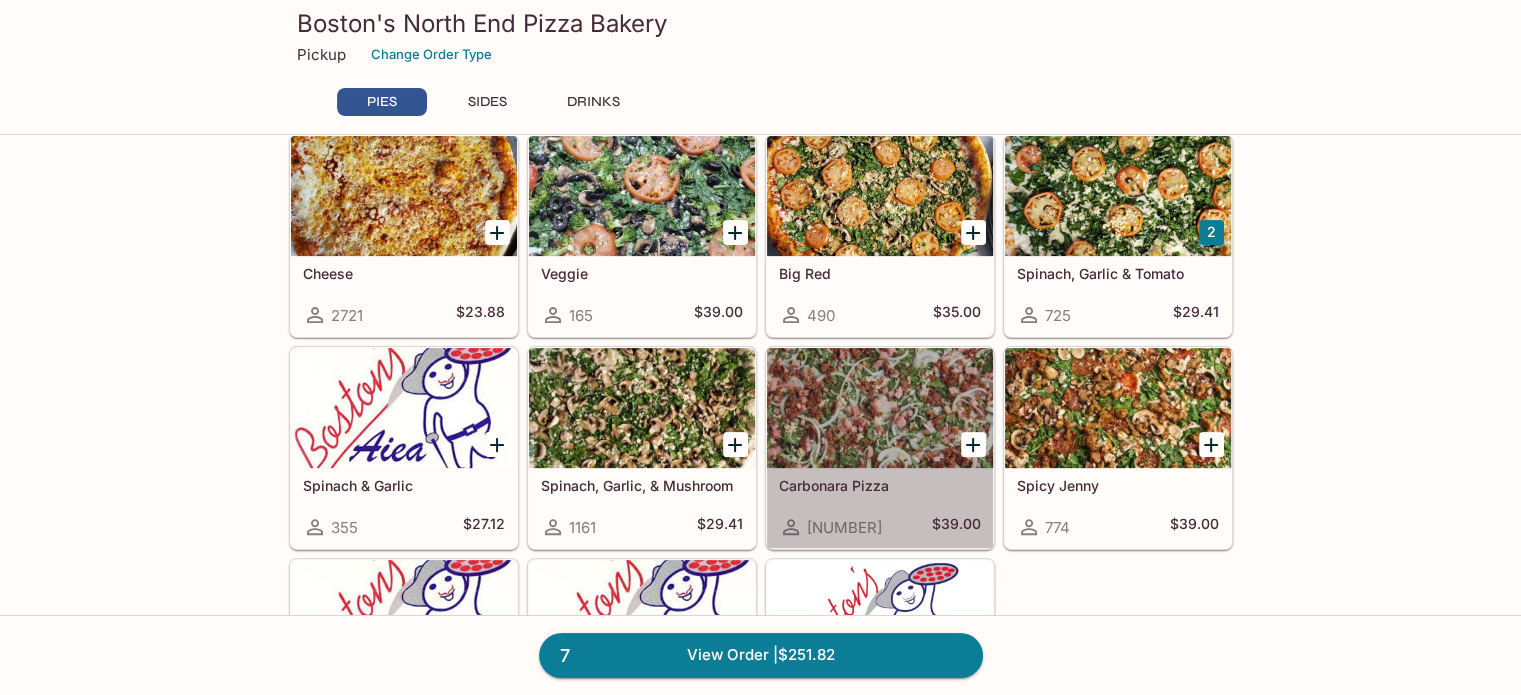 click at bounding box center (880, 408) 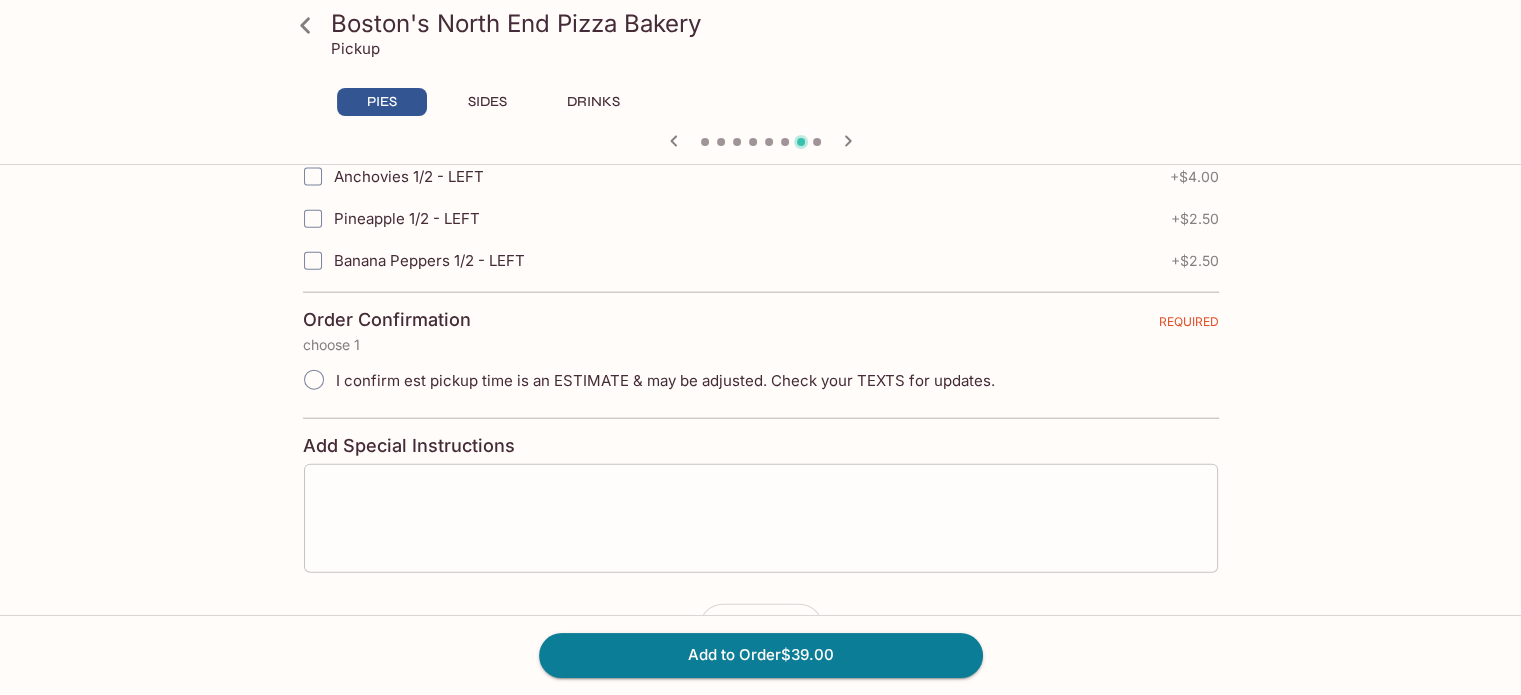 scroll, scrollTop: 4573, scrollLeft: 0, axis: vertical 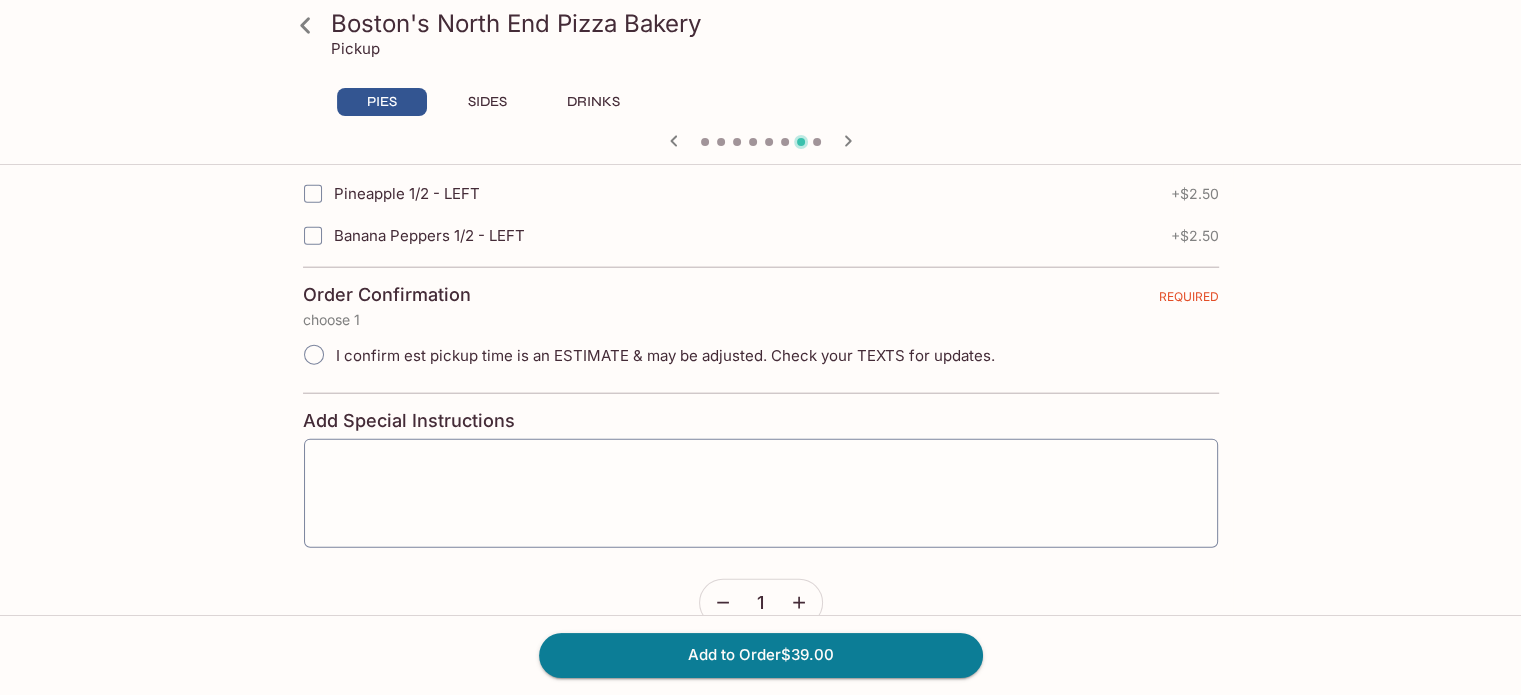 click 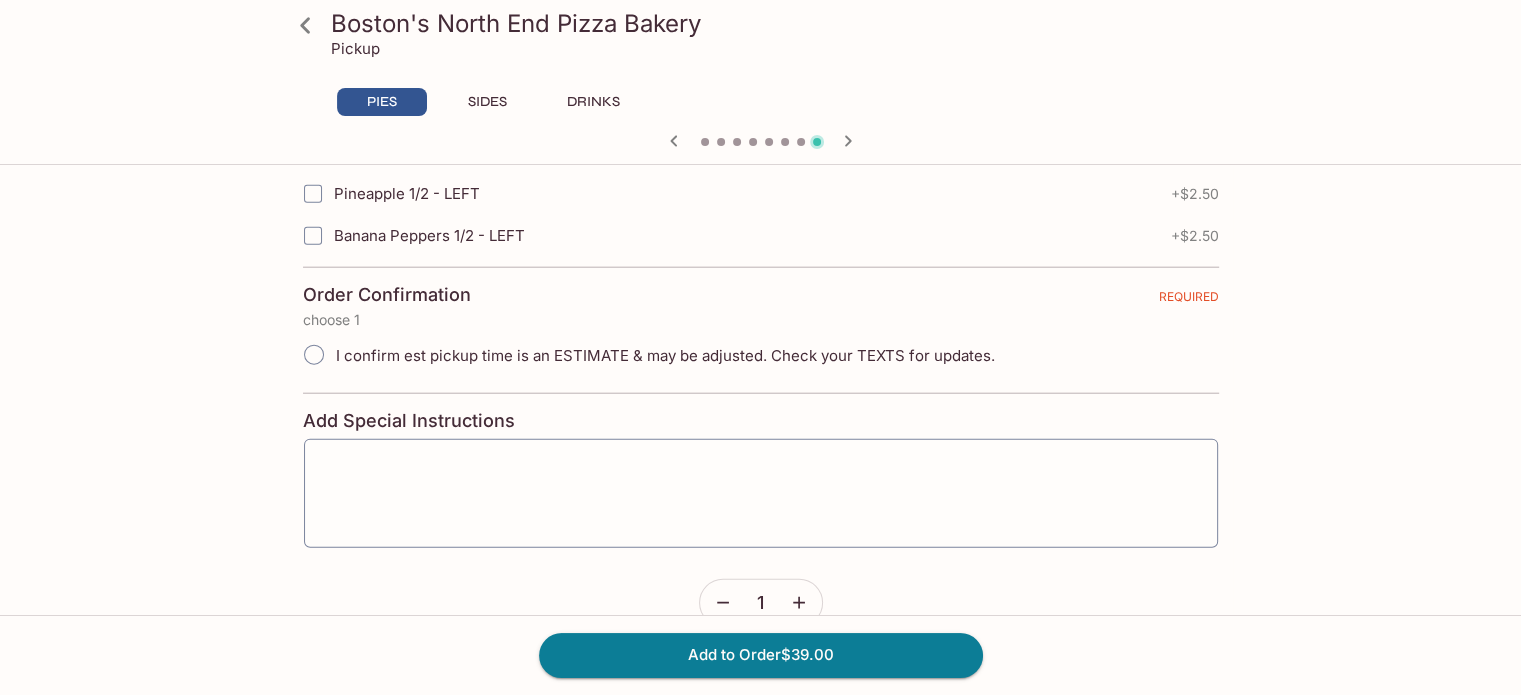 click 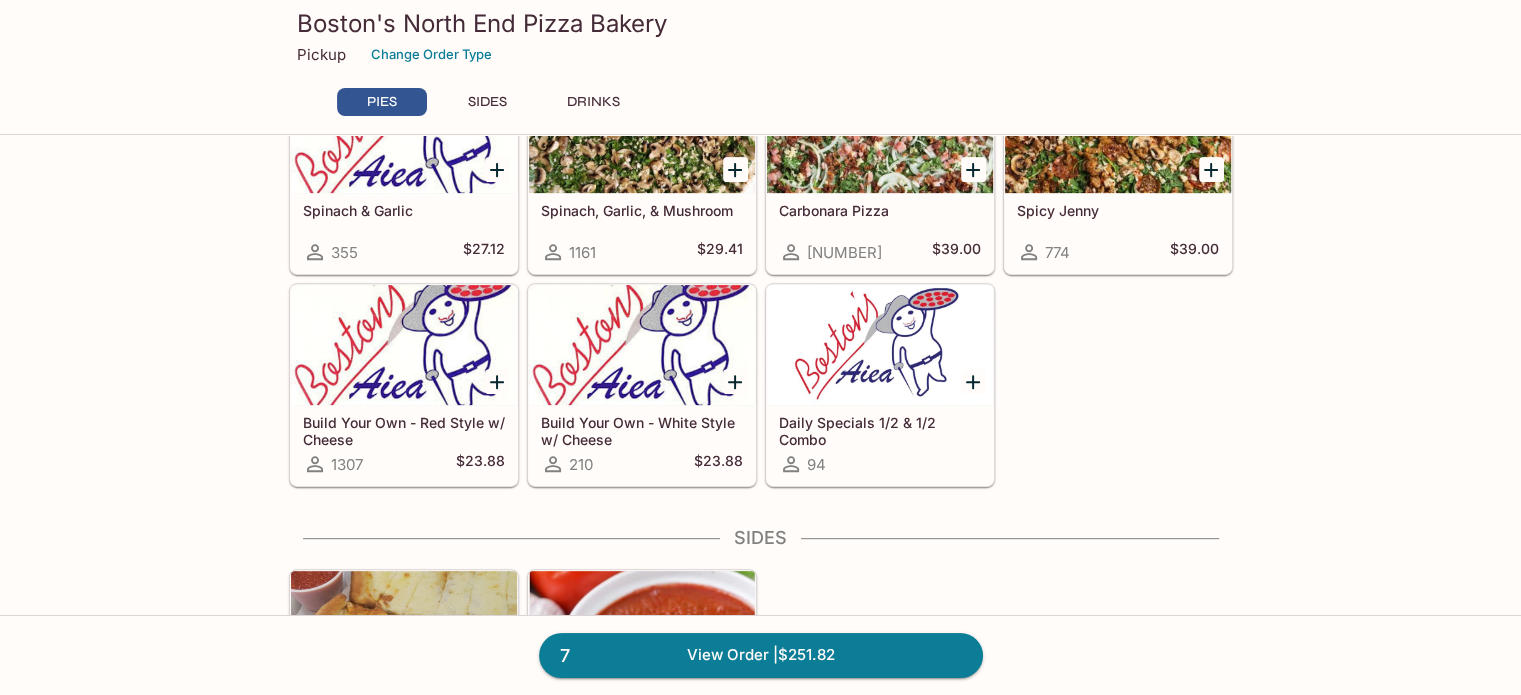 scroll, scrollTop: 556, scrollLeft: 0, axis: vertical 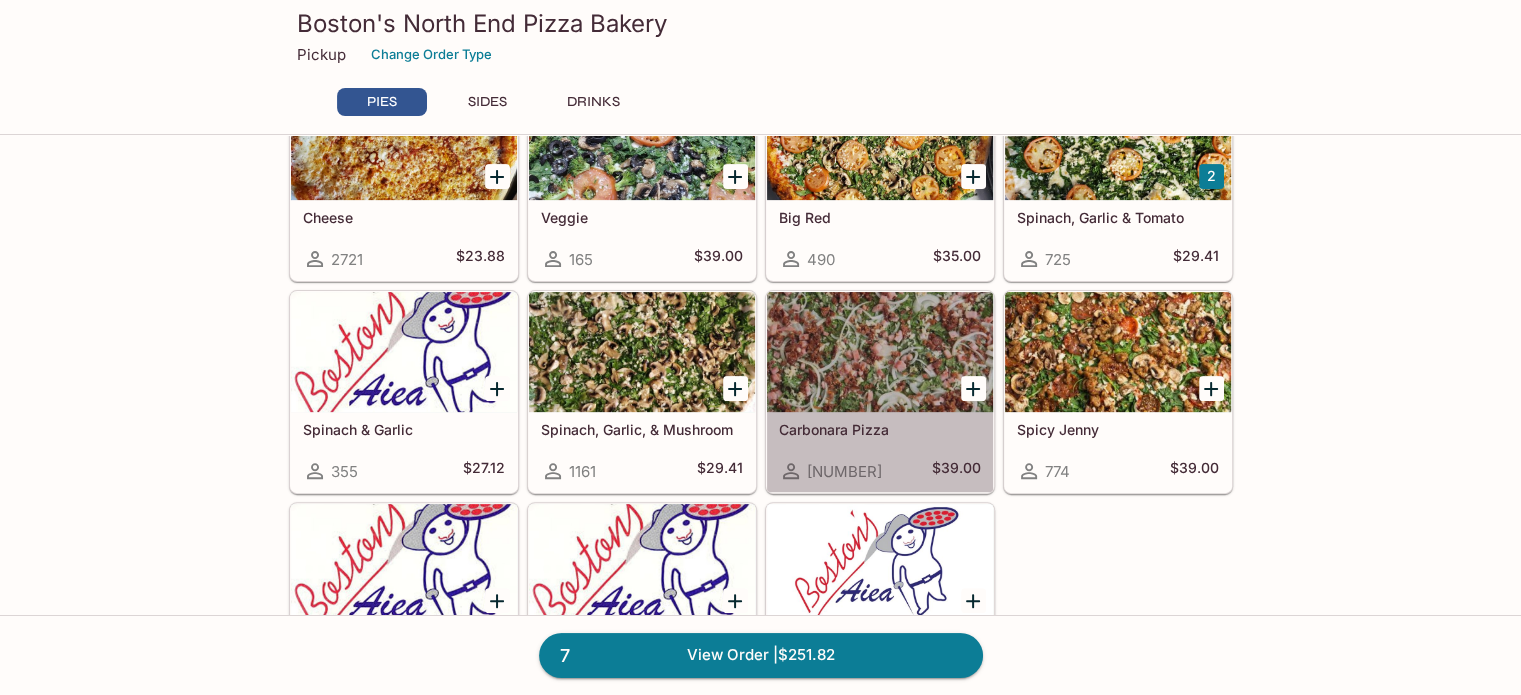 click at bounding box center (880, 352) 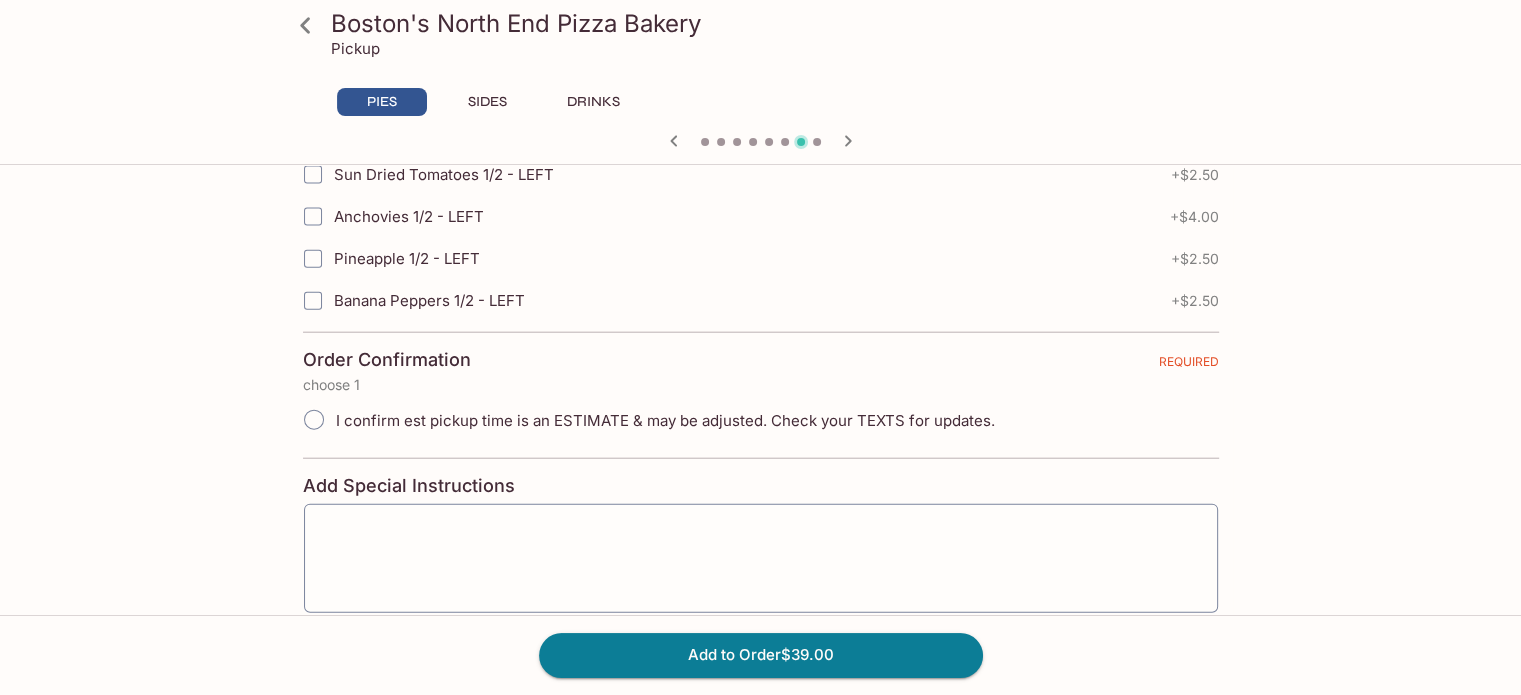 scroll, scrollTop: 4473, scrollLeft: 0, axis: vertical 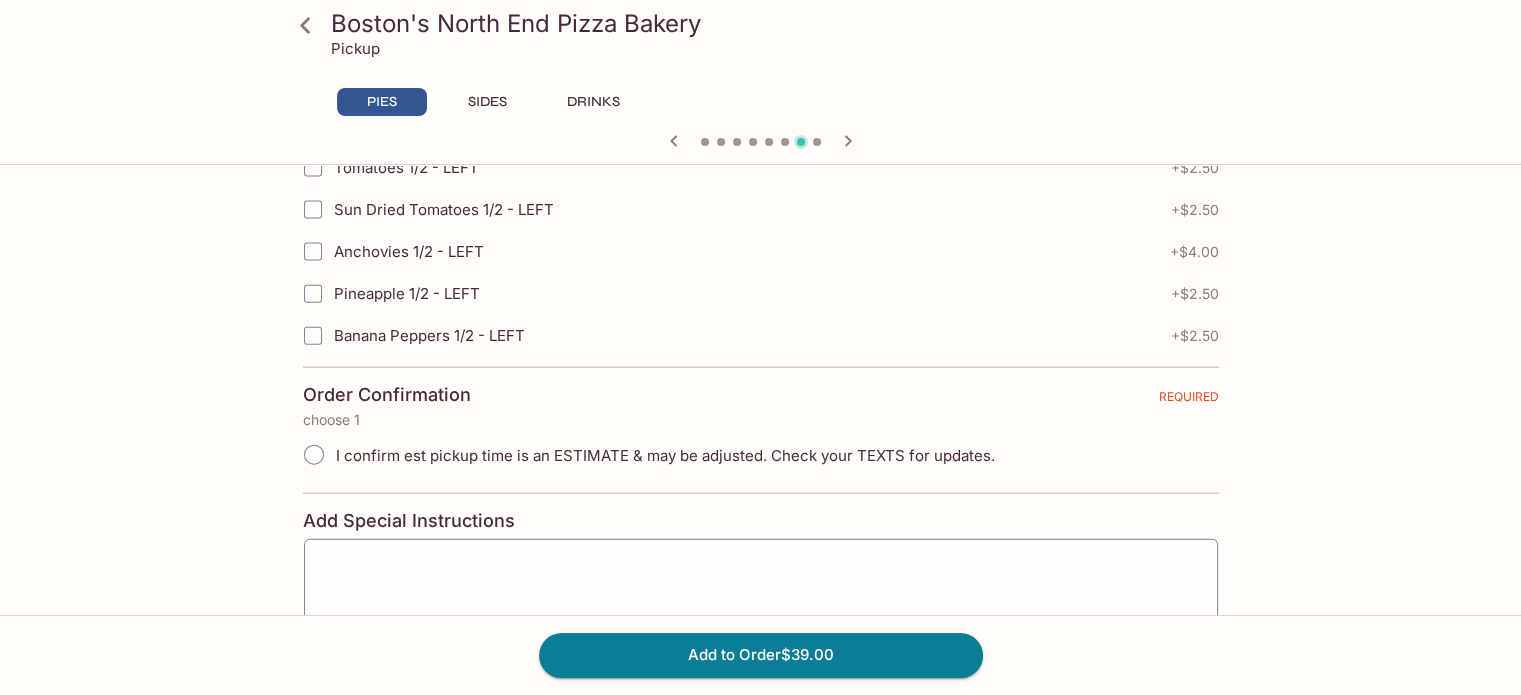 click on "I confirm est pickup time is an ESTIMATE & may be adjusted. Check your TEXTS for updates." at bounding box center [314, 455] 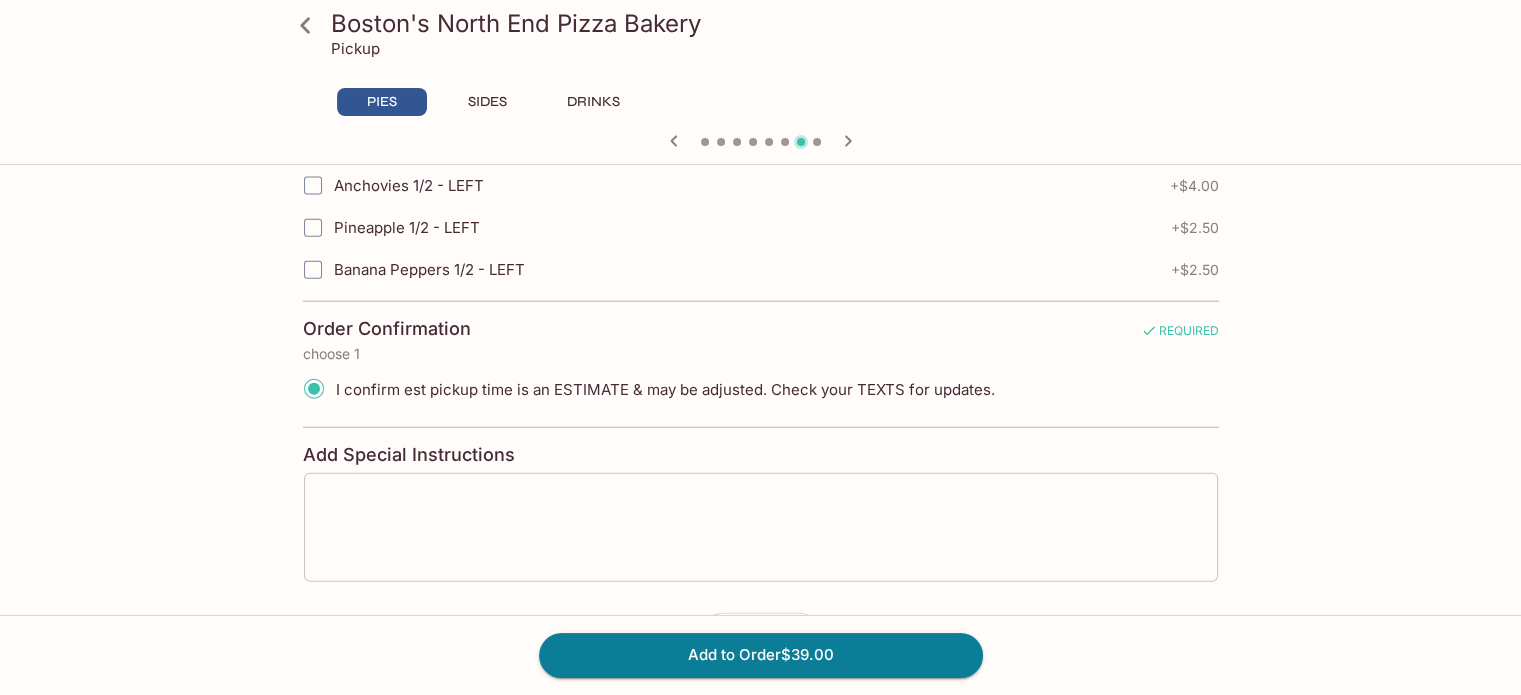 scroll, scrollTop: 4573, scrollLeft: 0, axis: vertical 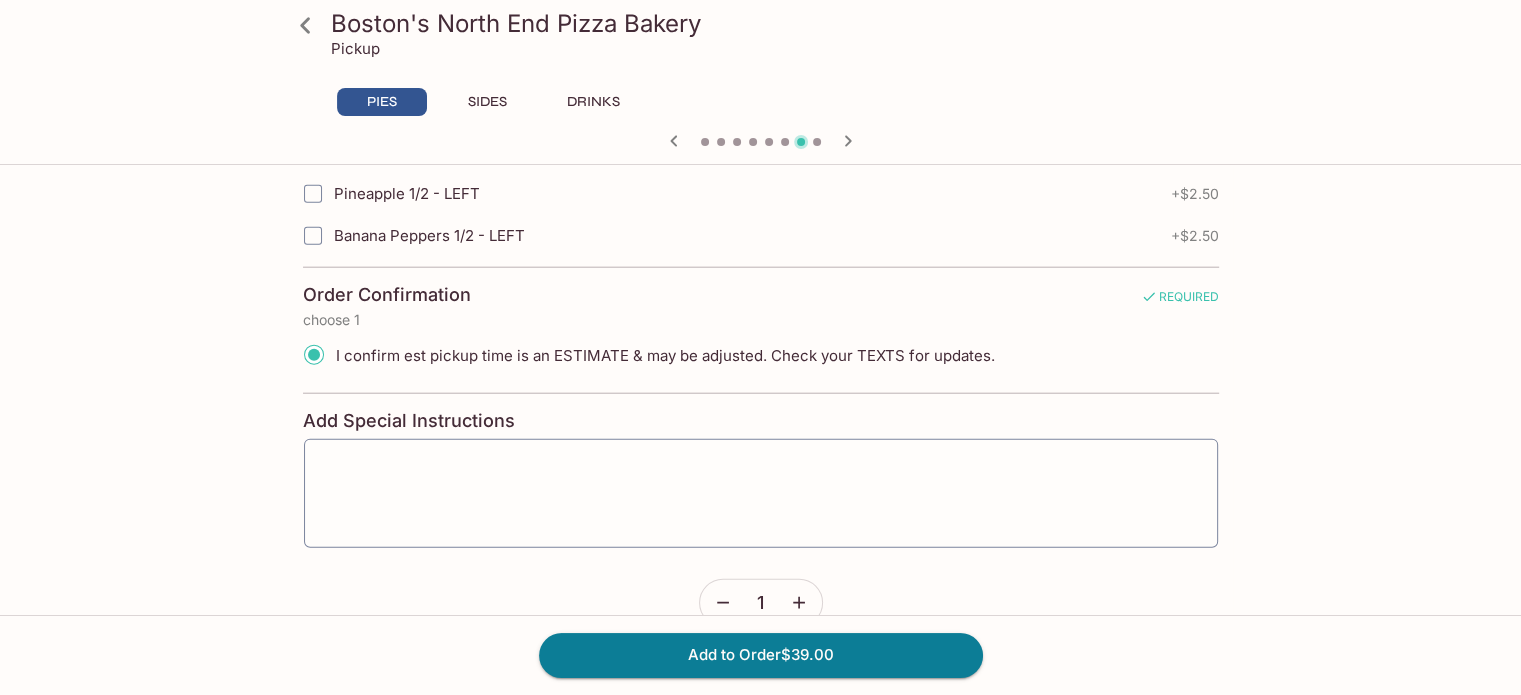 click 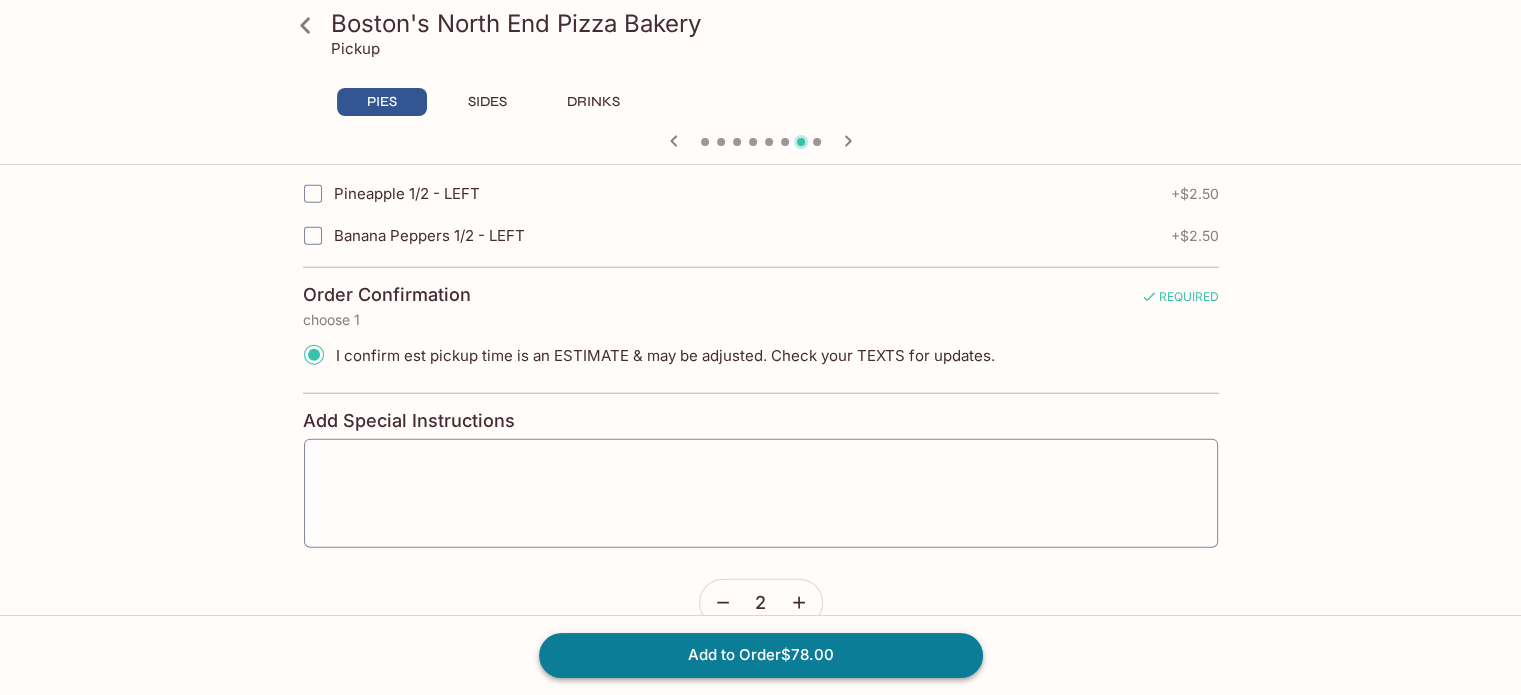 click on "Add to Order  $78.00" at bounding box center (761, 655) 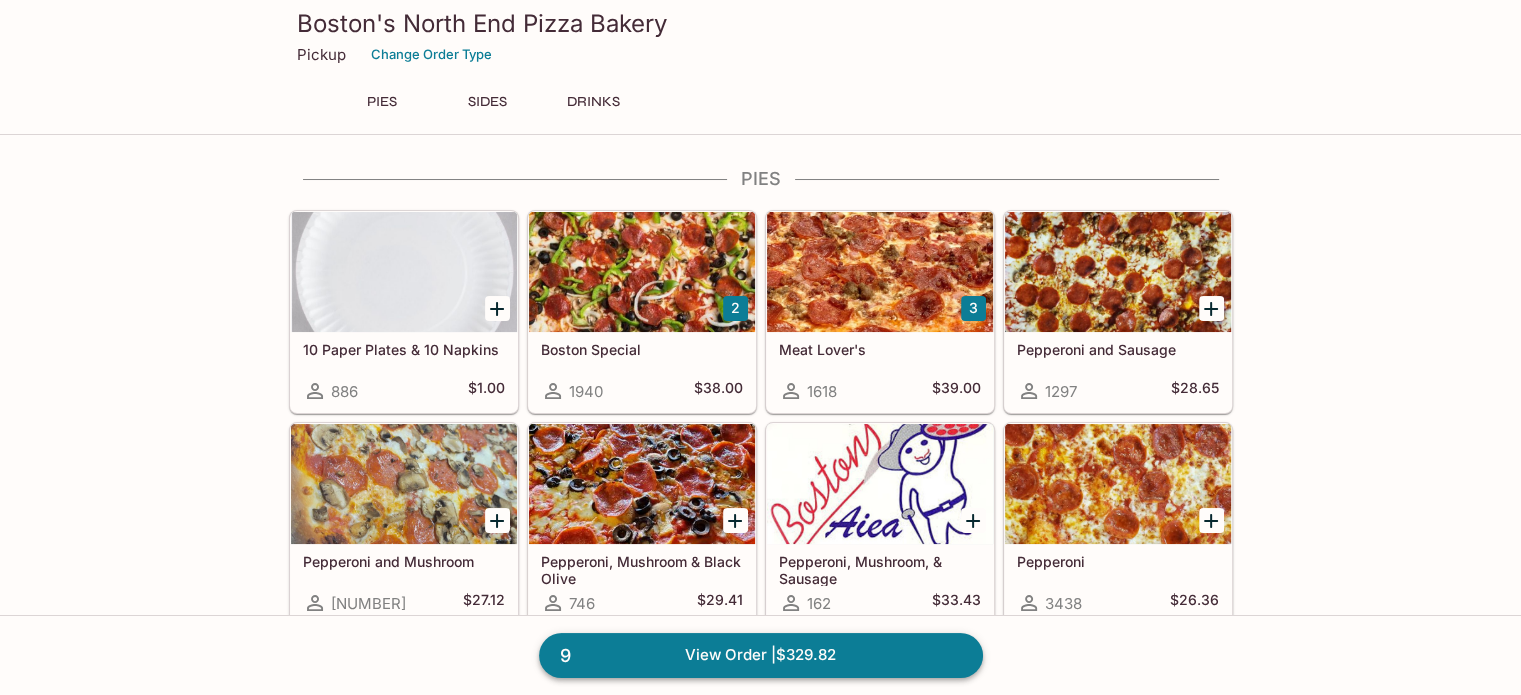 click on "View Order | $[PRICE]" at bounding box center [761, 655] 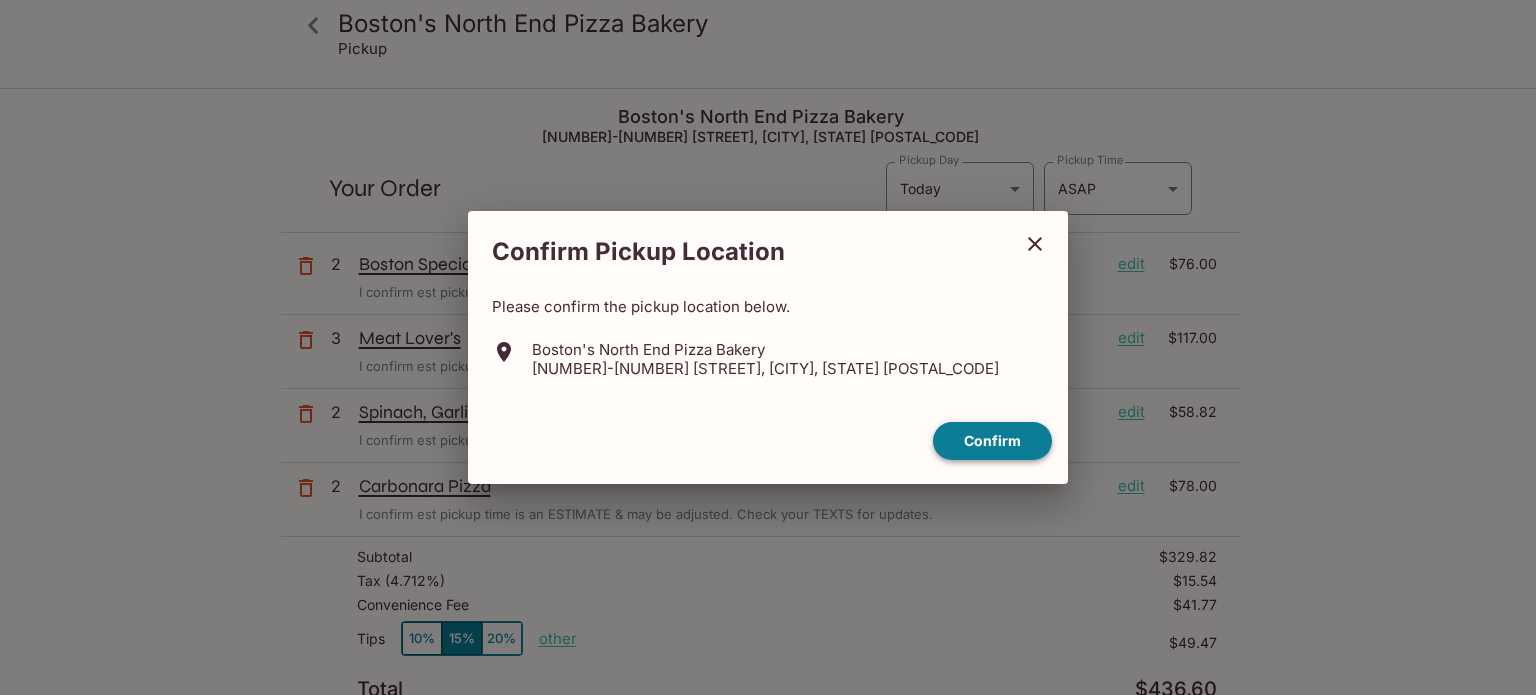 click on "Confirm" at bounding box center (992, 441) 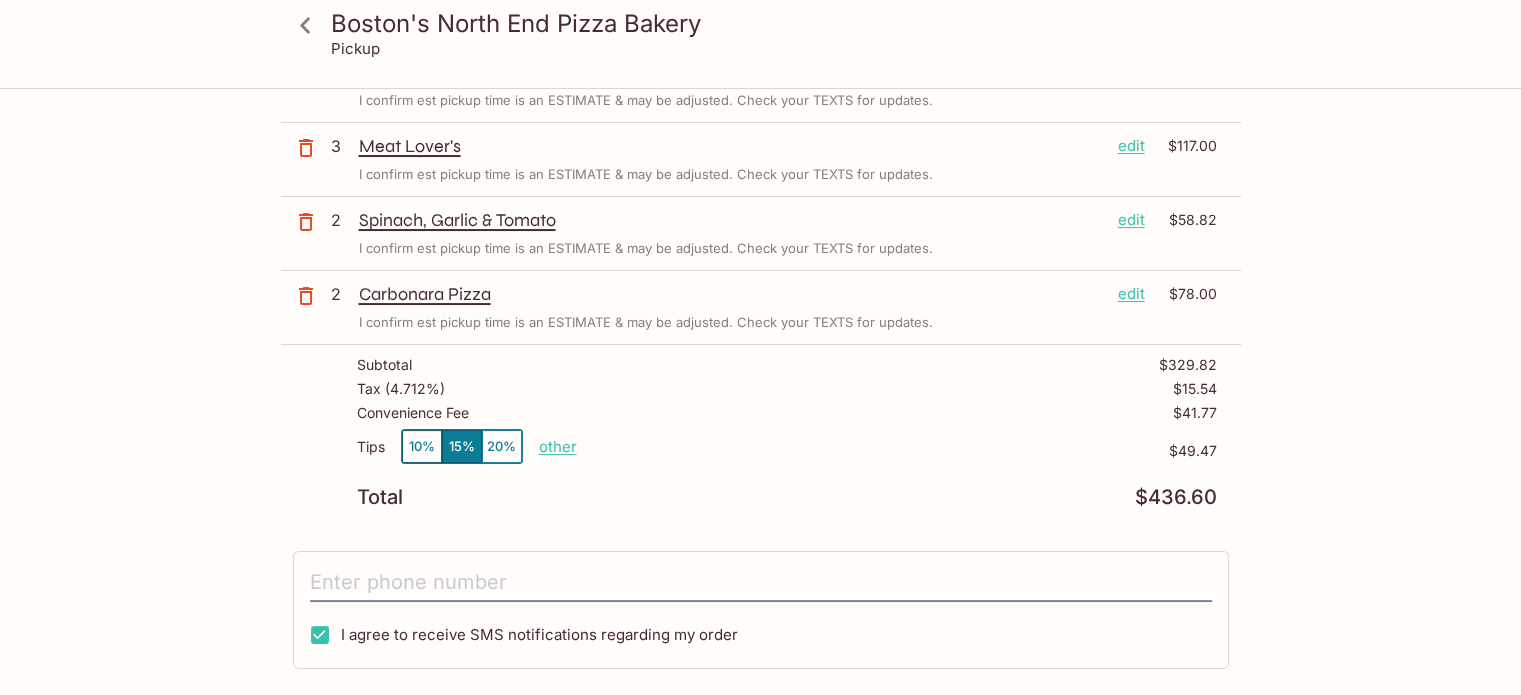 scroll, scrollTop: 200, scrollLeft: 0, axis: vertical 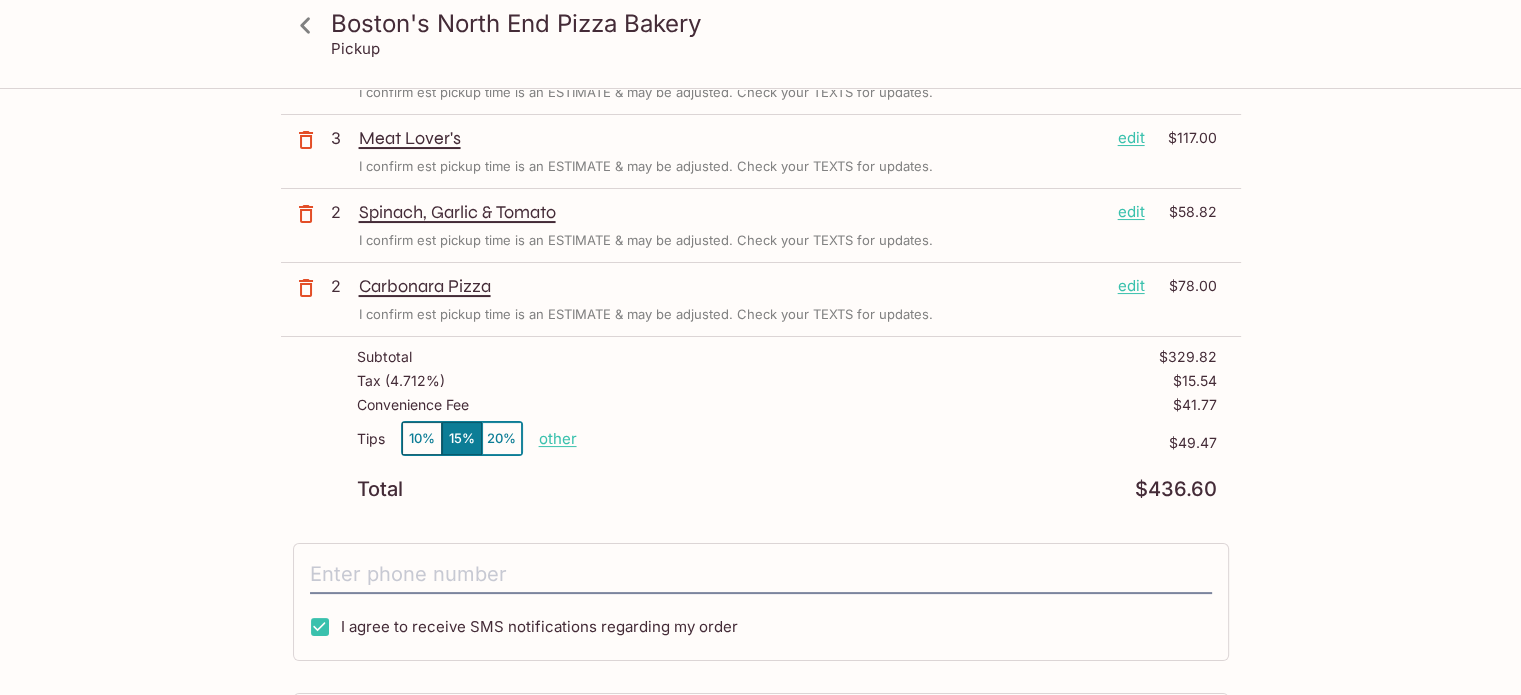click on "10%" at bounding box center [422, 438] 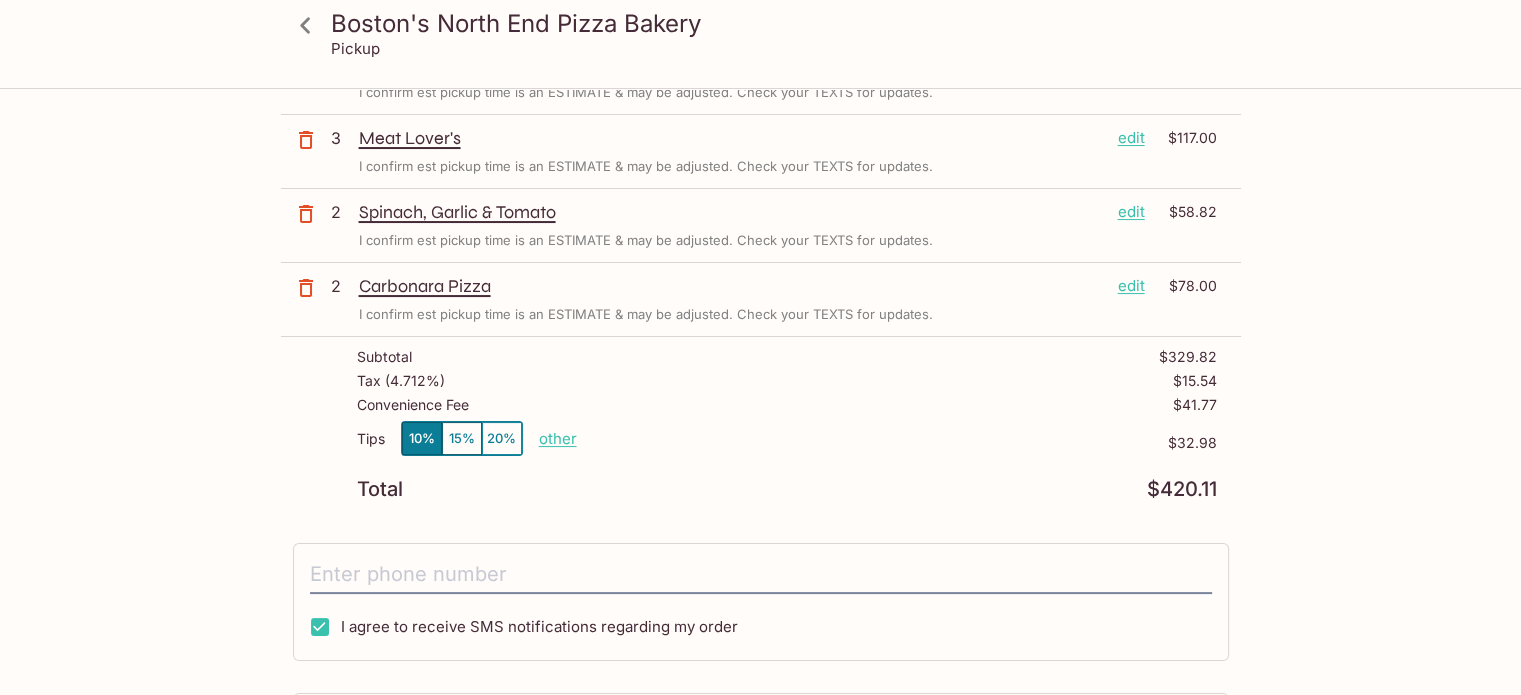scroll, scrollTop: 300, scrollLeft: 0, axis: vertical 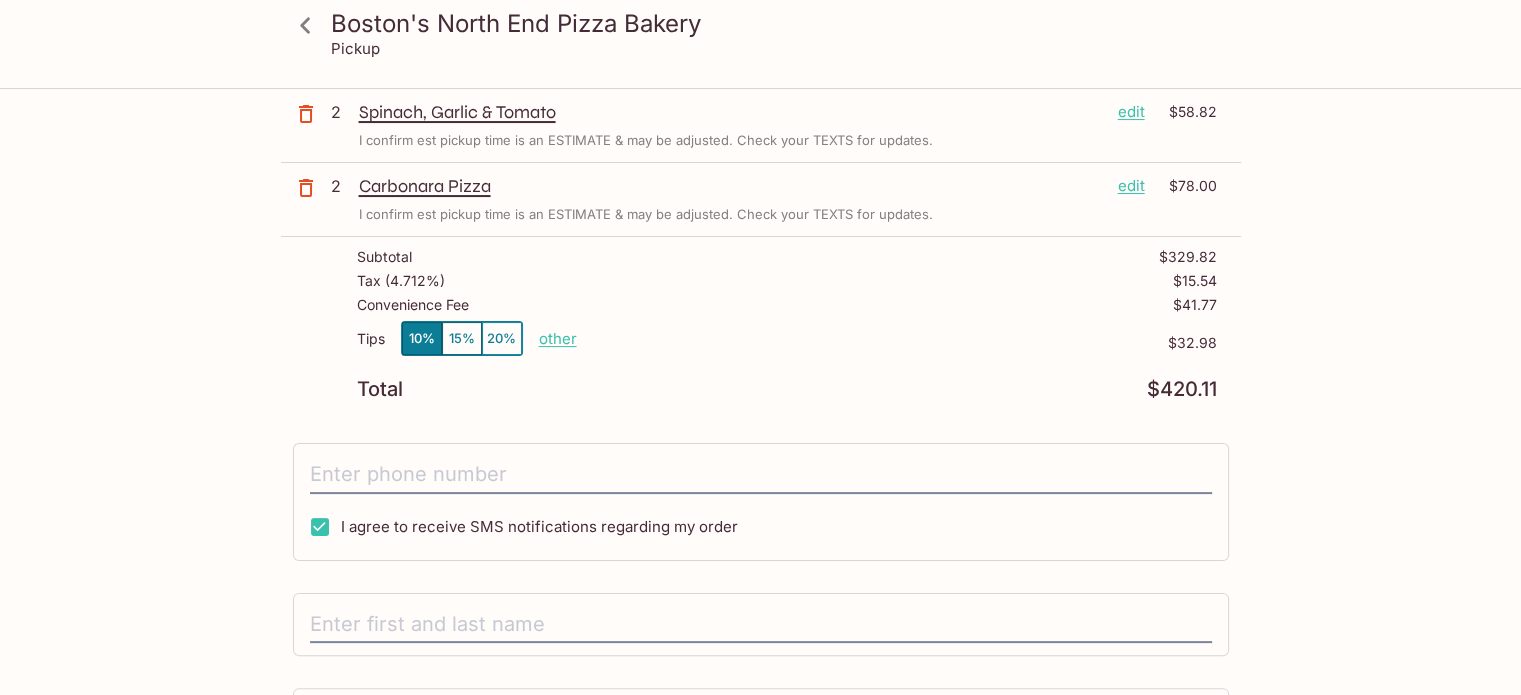 click on "I agree to receive SMS notifications regarding my order" at bounding box center (320, 527) 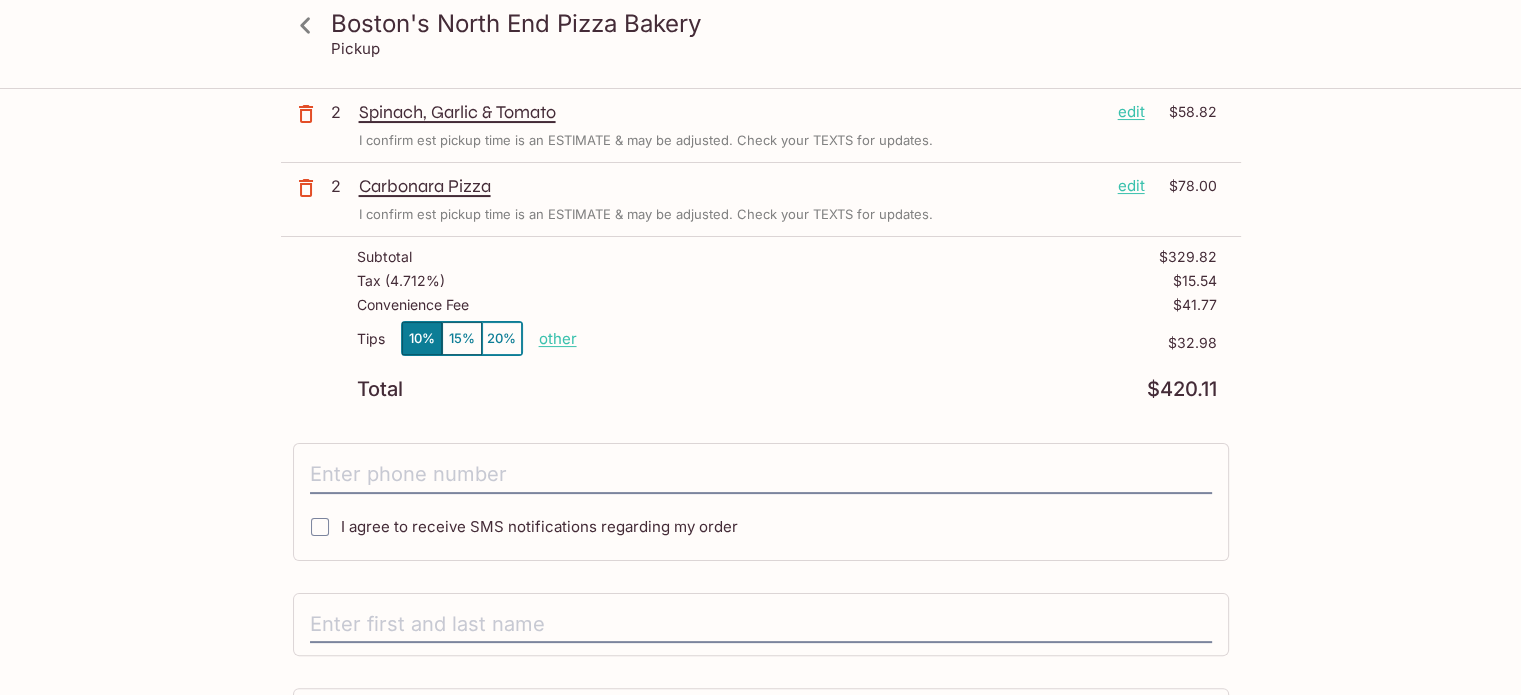 click on "I agree to receive SMS notifications regarding my order" at bounding box center (320, 527) 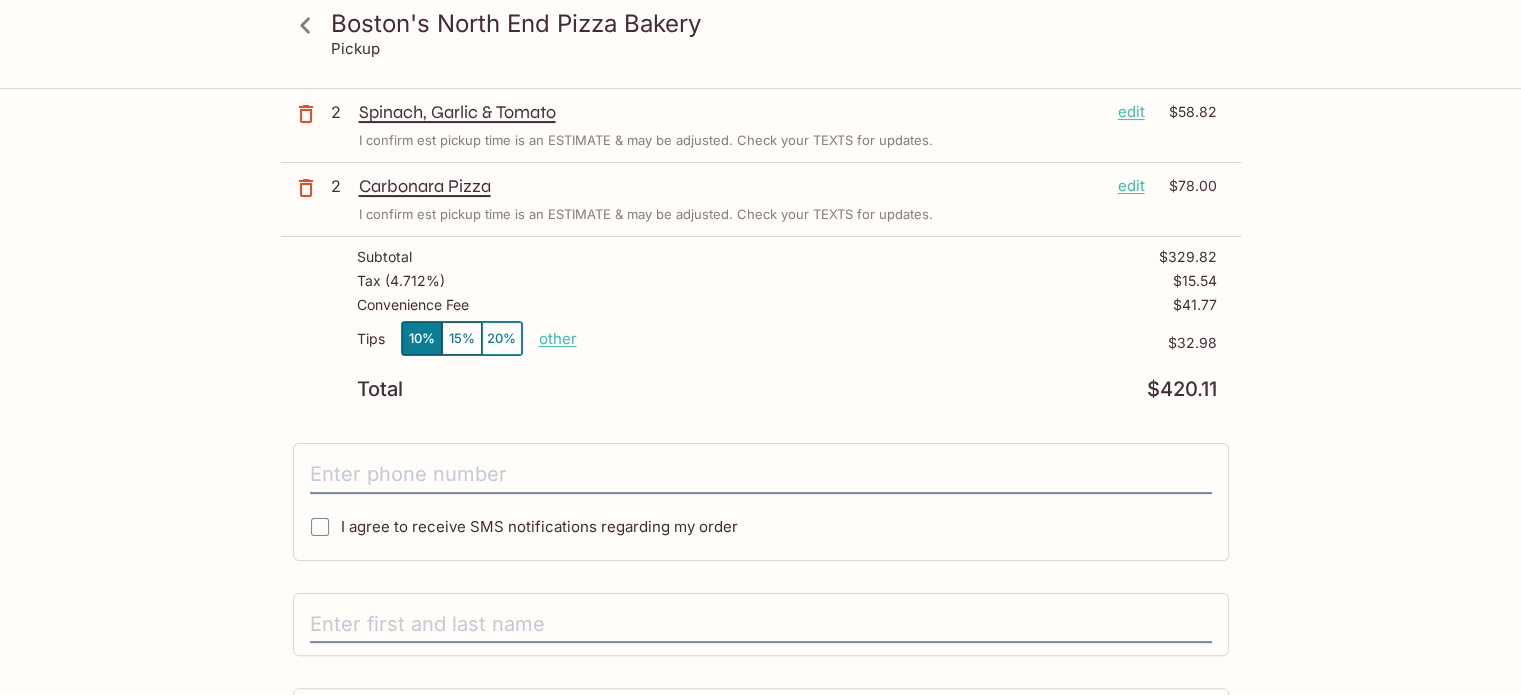 checkbox on "true" 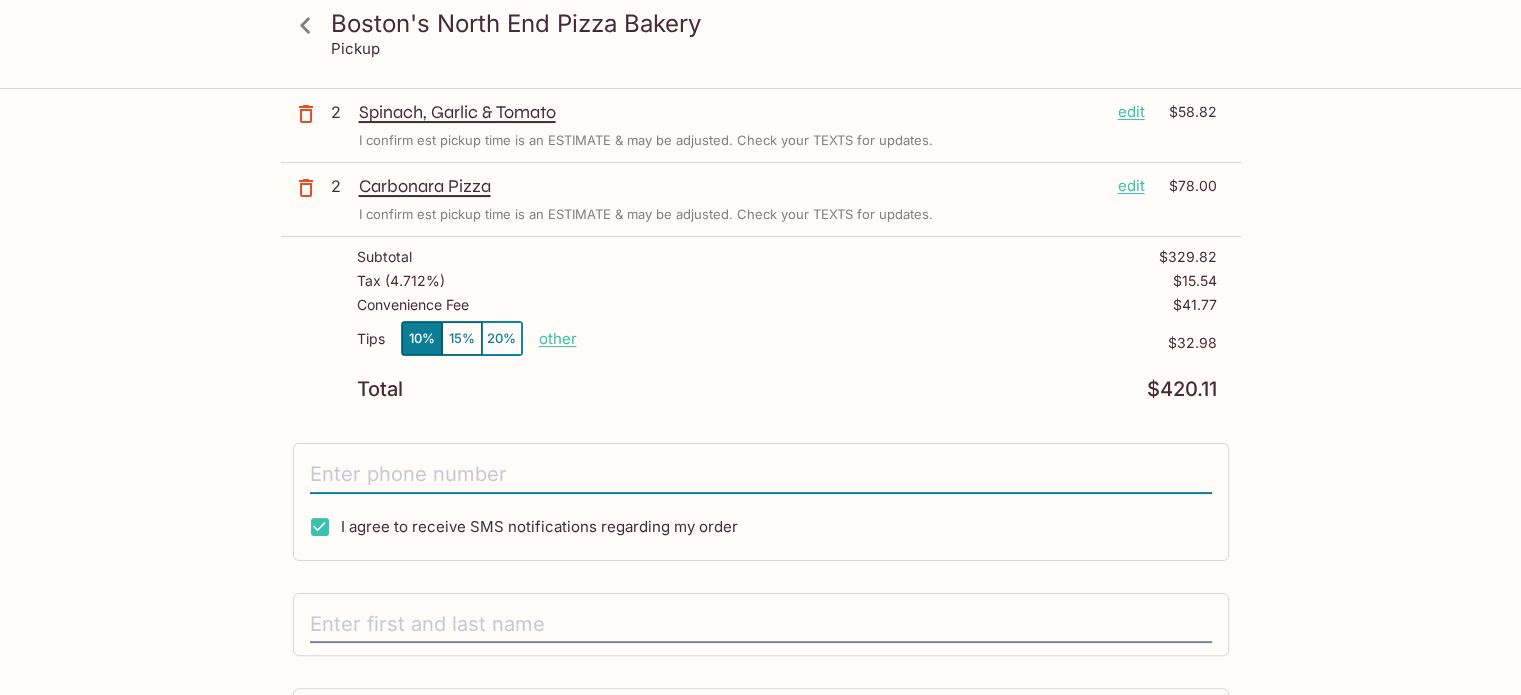 click at bounding box center [761, 475] 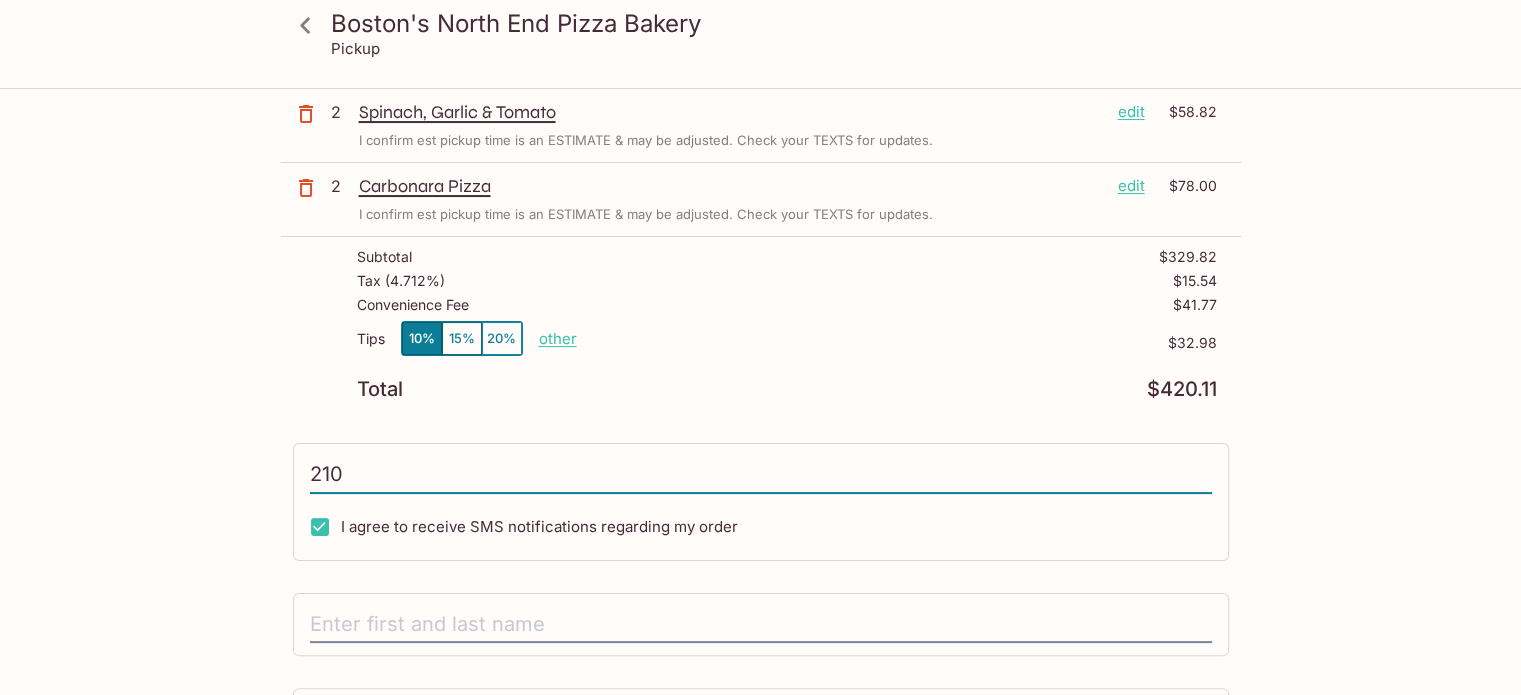 type on "([PHONE_AREA_CODE]) [PHONE_NUMBER]" 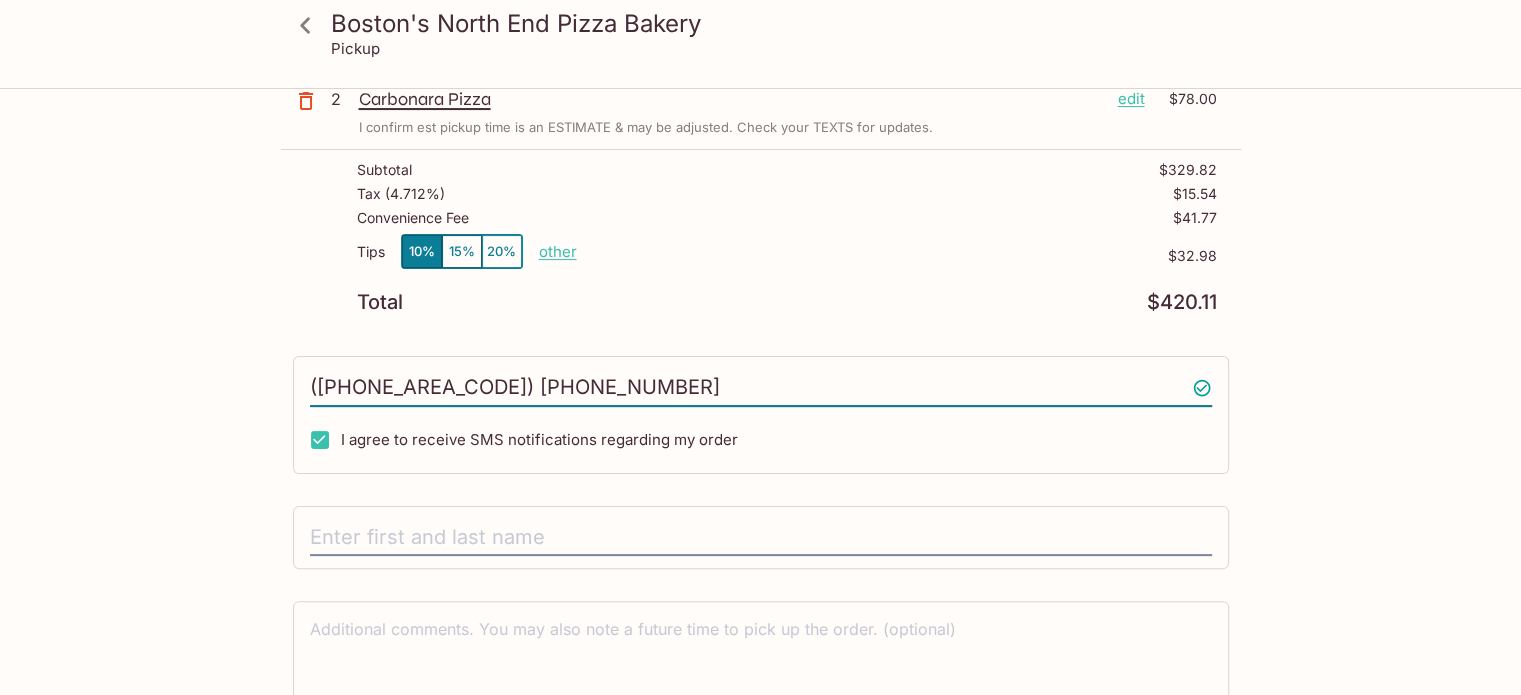 scroll, scrollTop: 474, scrollLeft: 0, axis: vertical 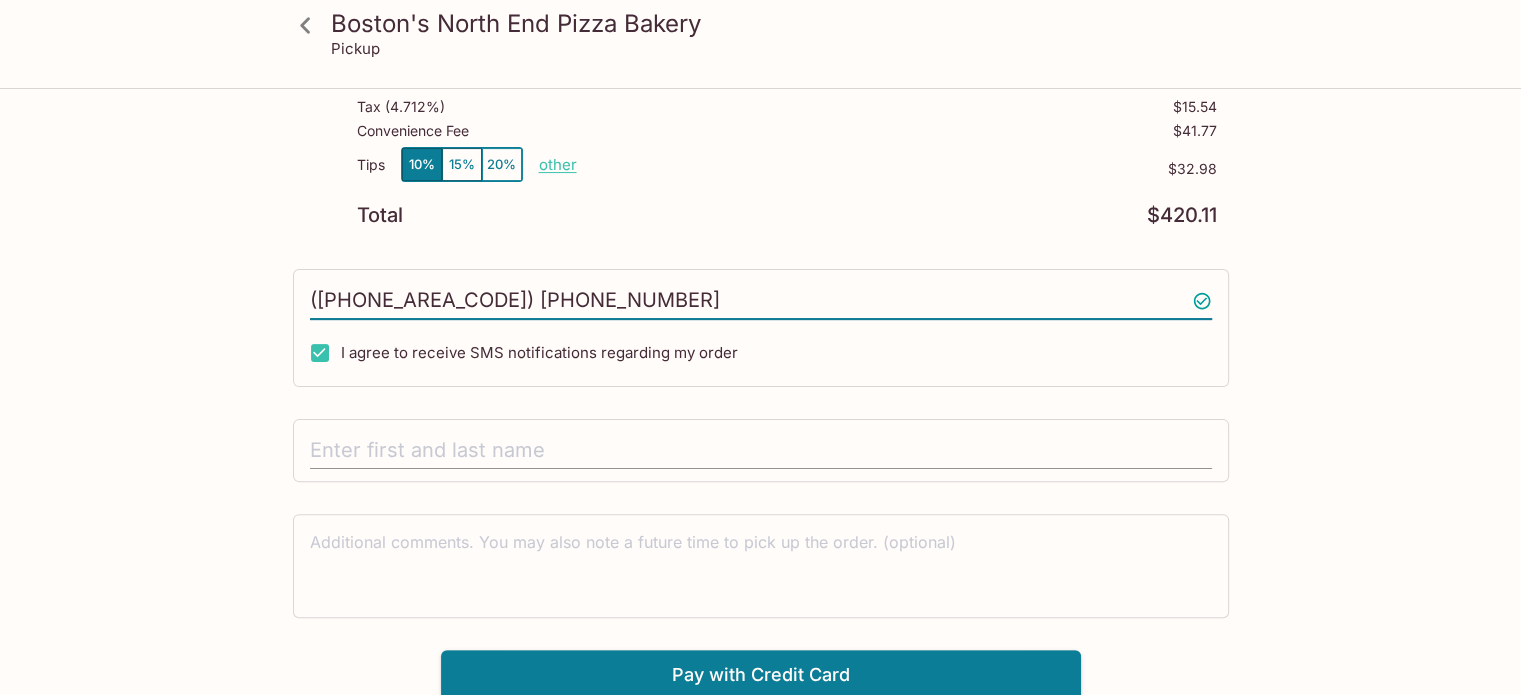 click at bounding box center (761, 451) 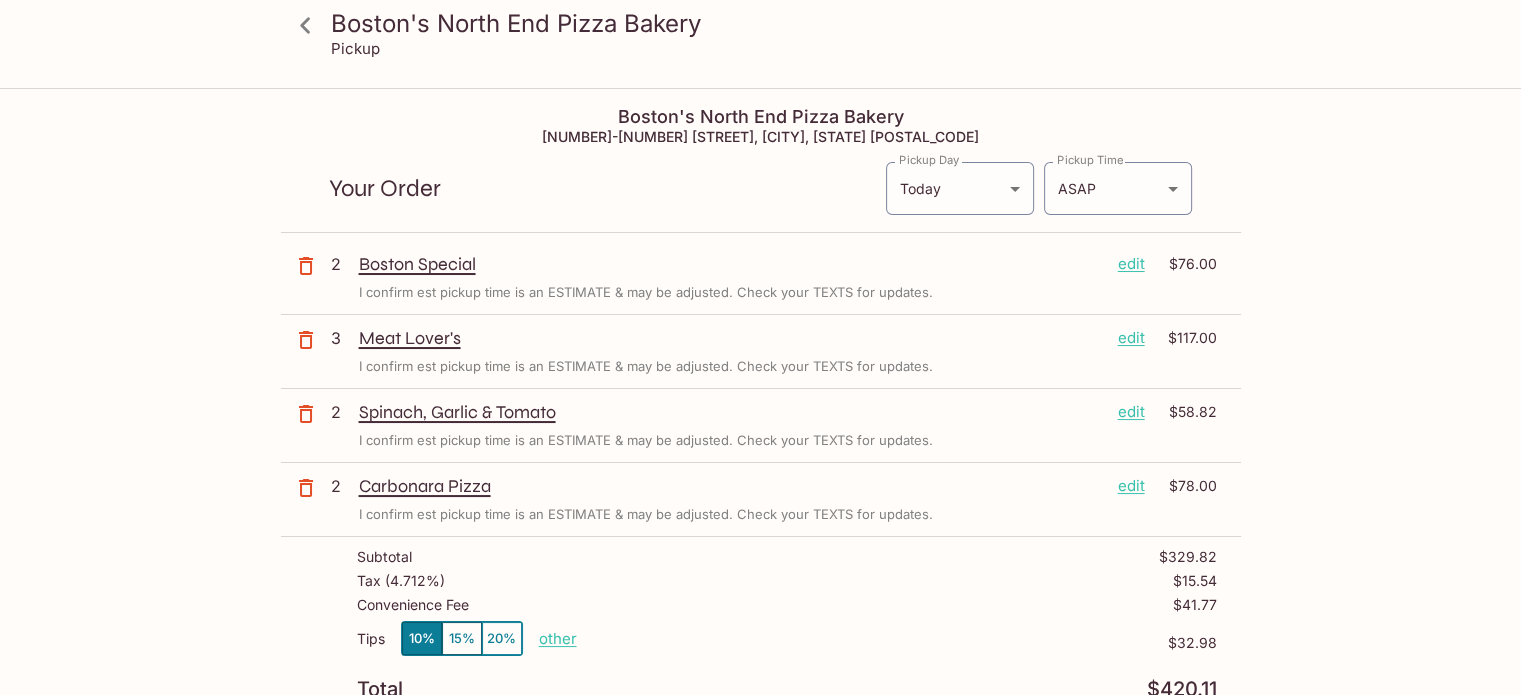scroll, scrollTop: 100, scrollLeft: 0, axis: vertical 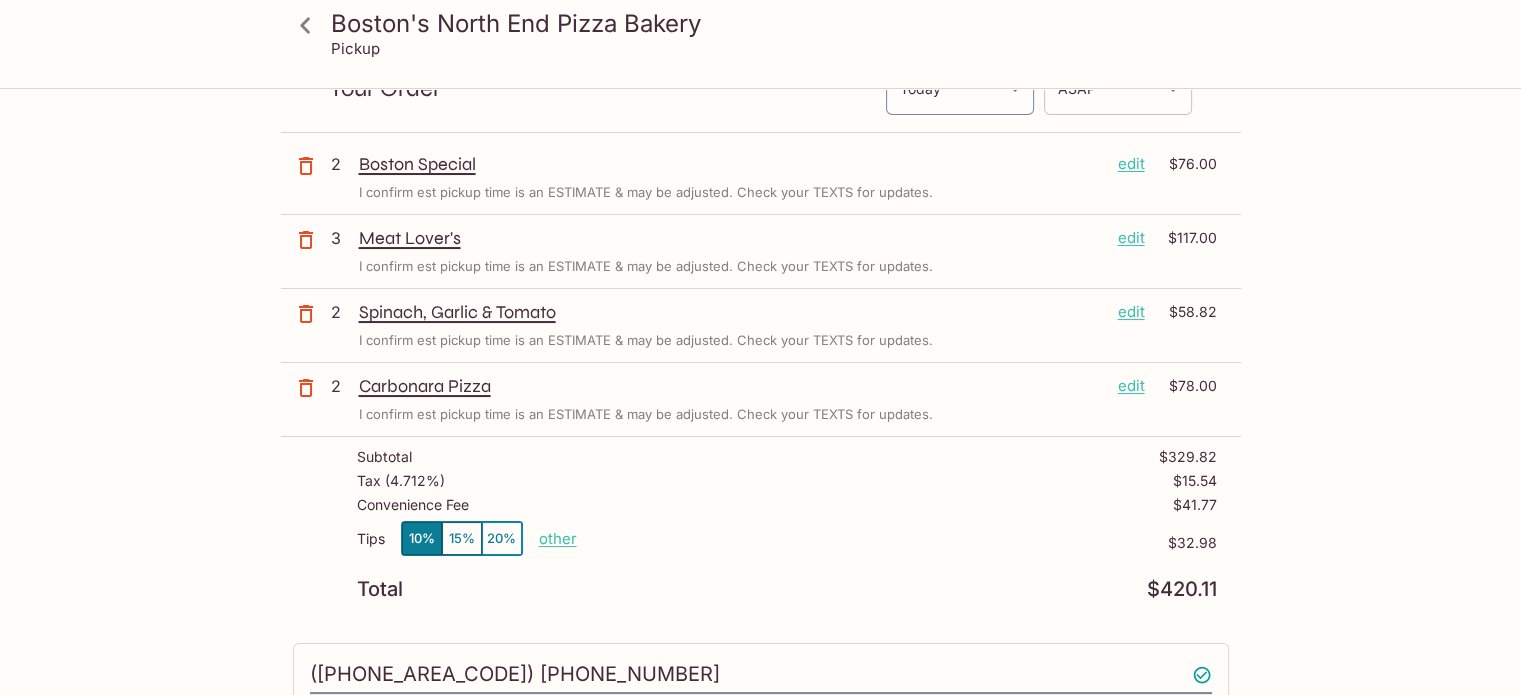 type on "[FIRST] [LAST]" 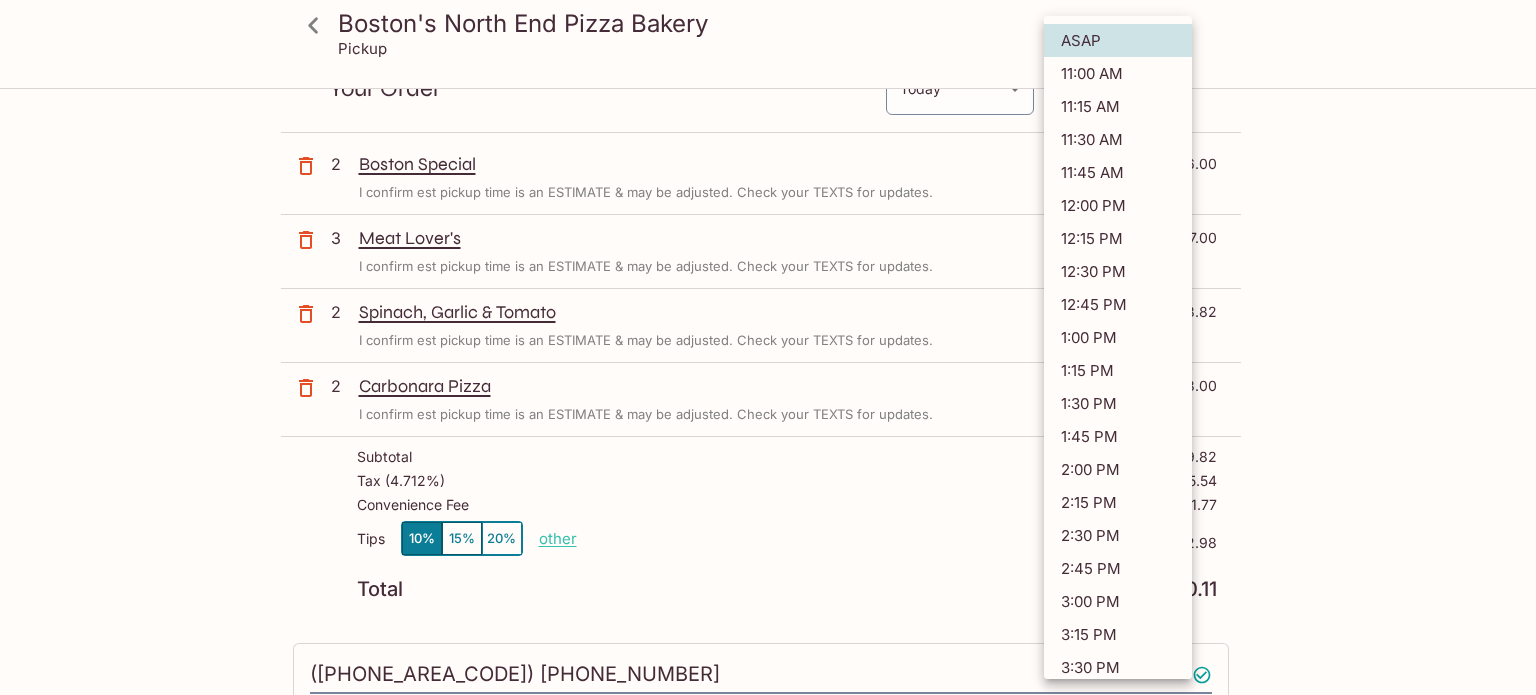 click at bounding box center (768, 347) 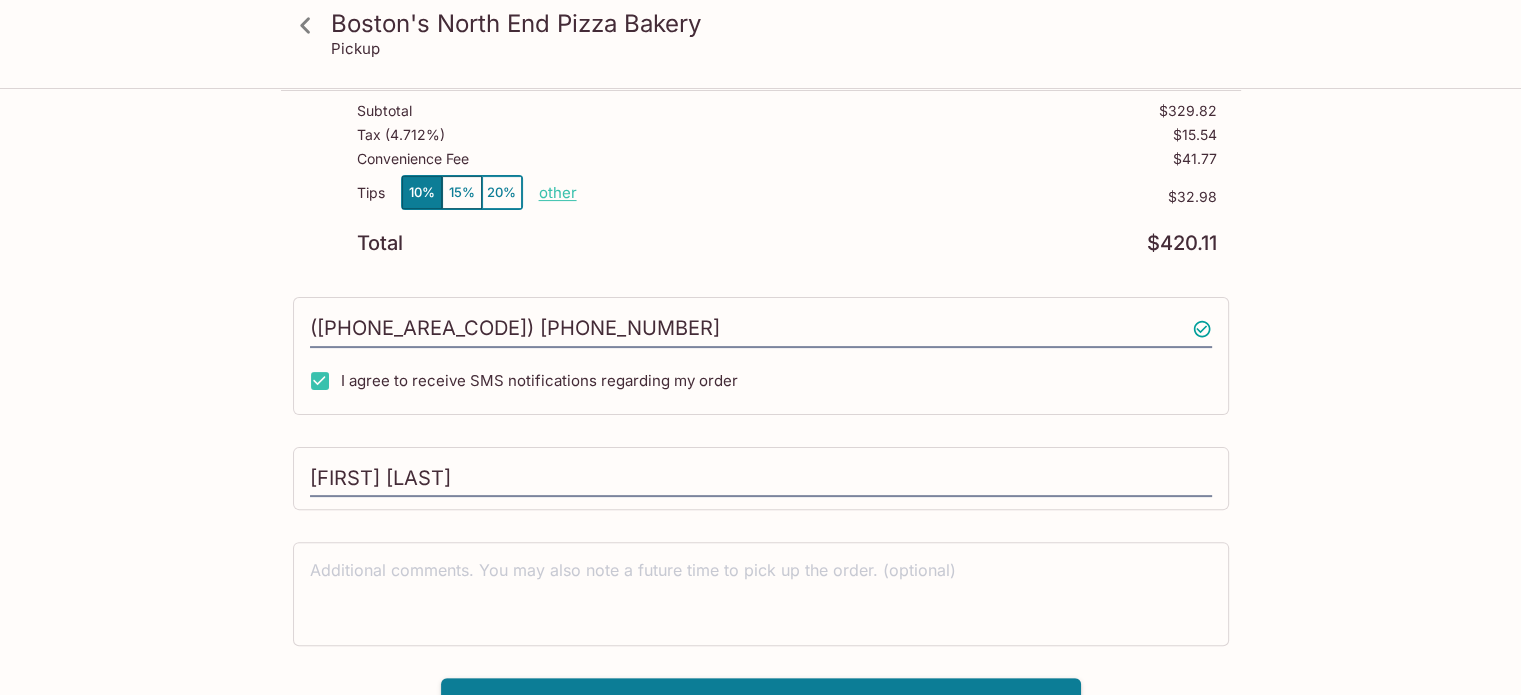 scroll, scrollTop: 474, scrollLeft: 0, axis: vertical 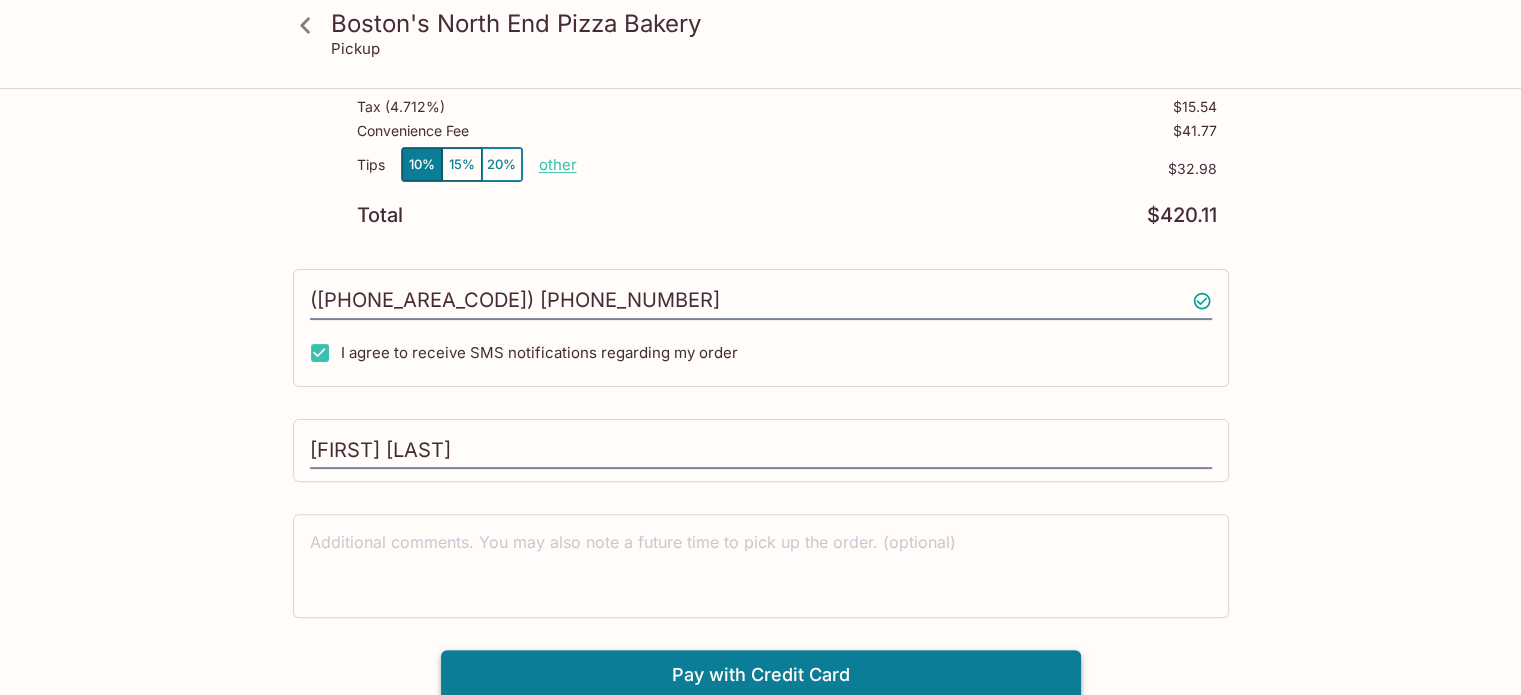 click on "Pay with Credit Card" at bounding box center [761, 675] 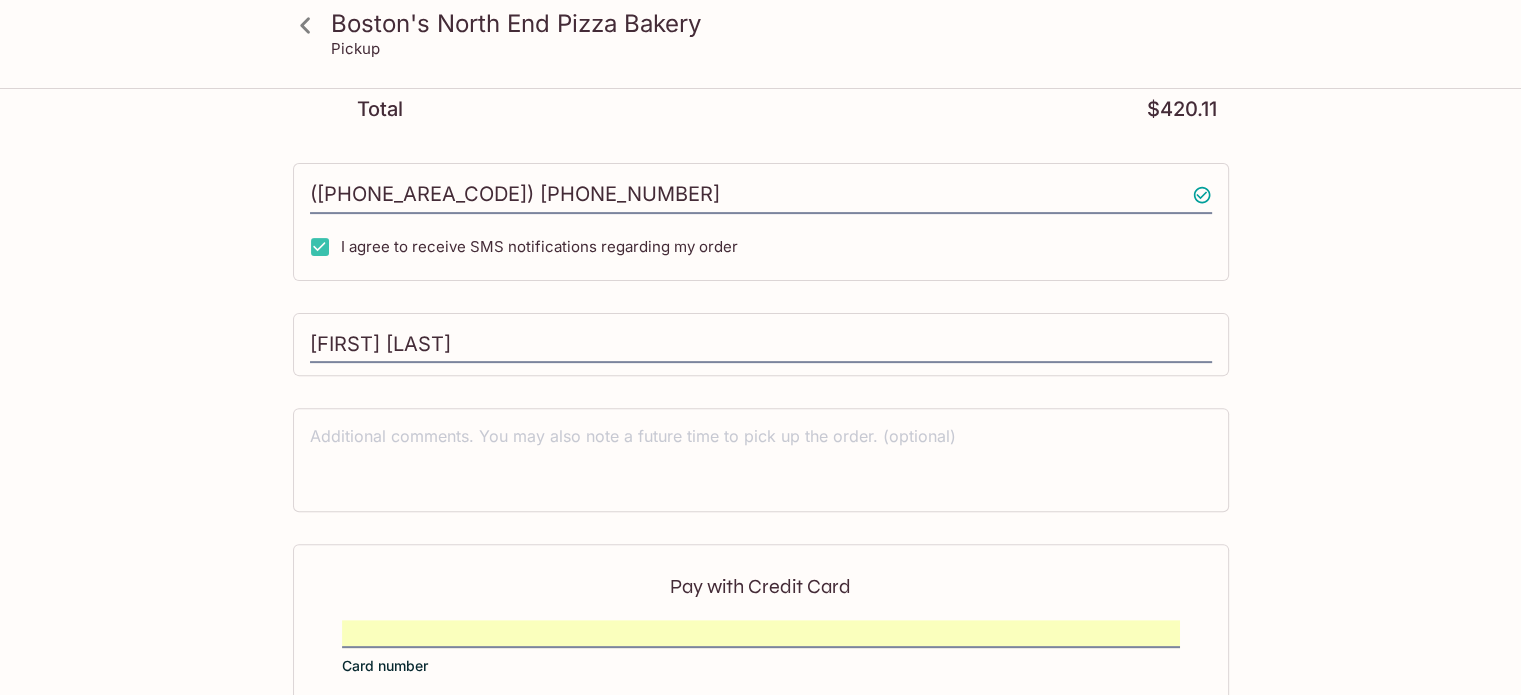 scroll, scrollTop: 773, scrollLeft: 0, axis: vertical 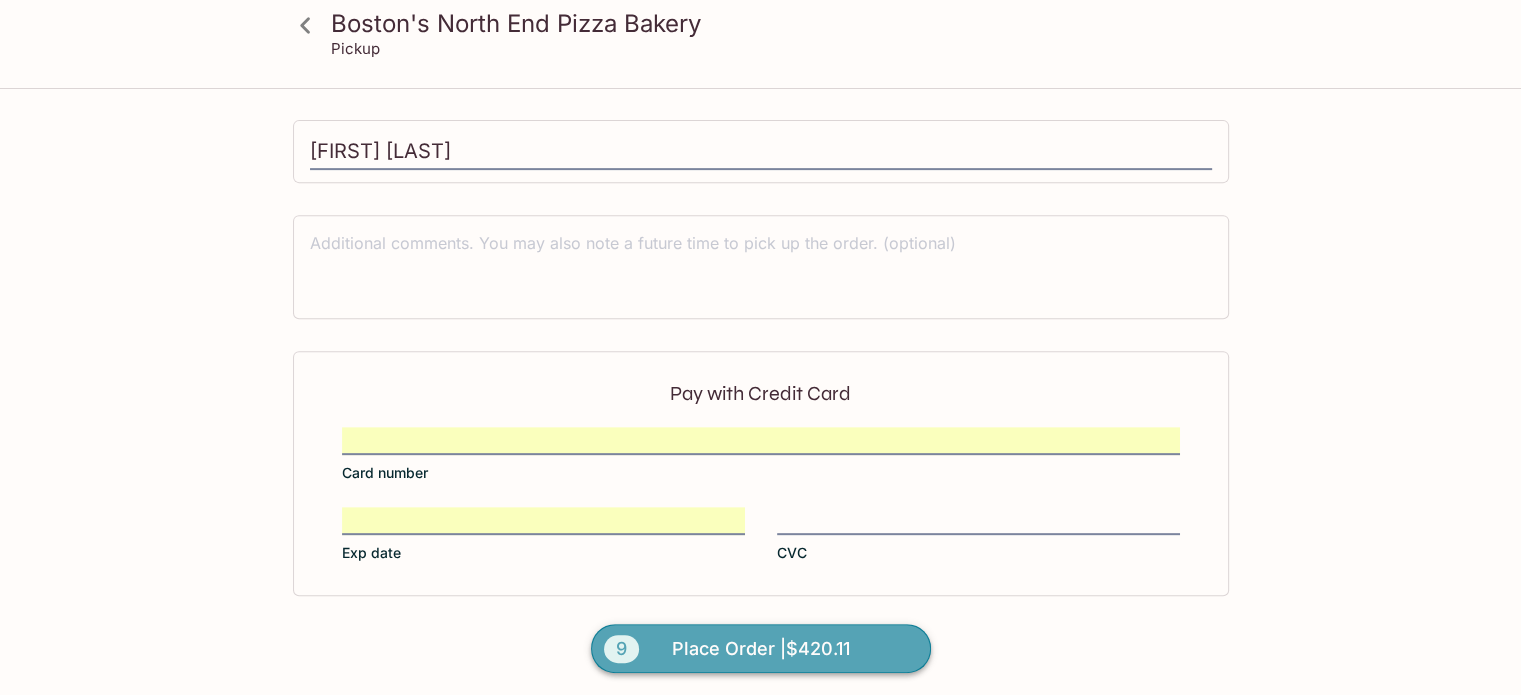 click on "Place Order | $[PRICE]" at bounding box center (761, 649) 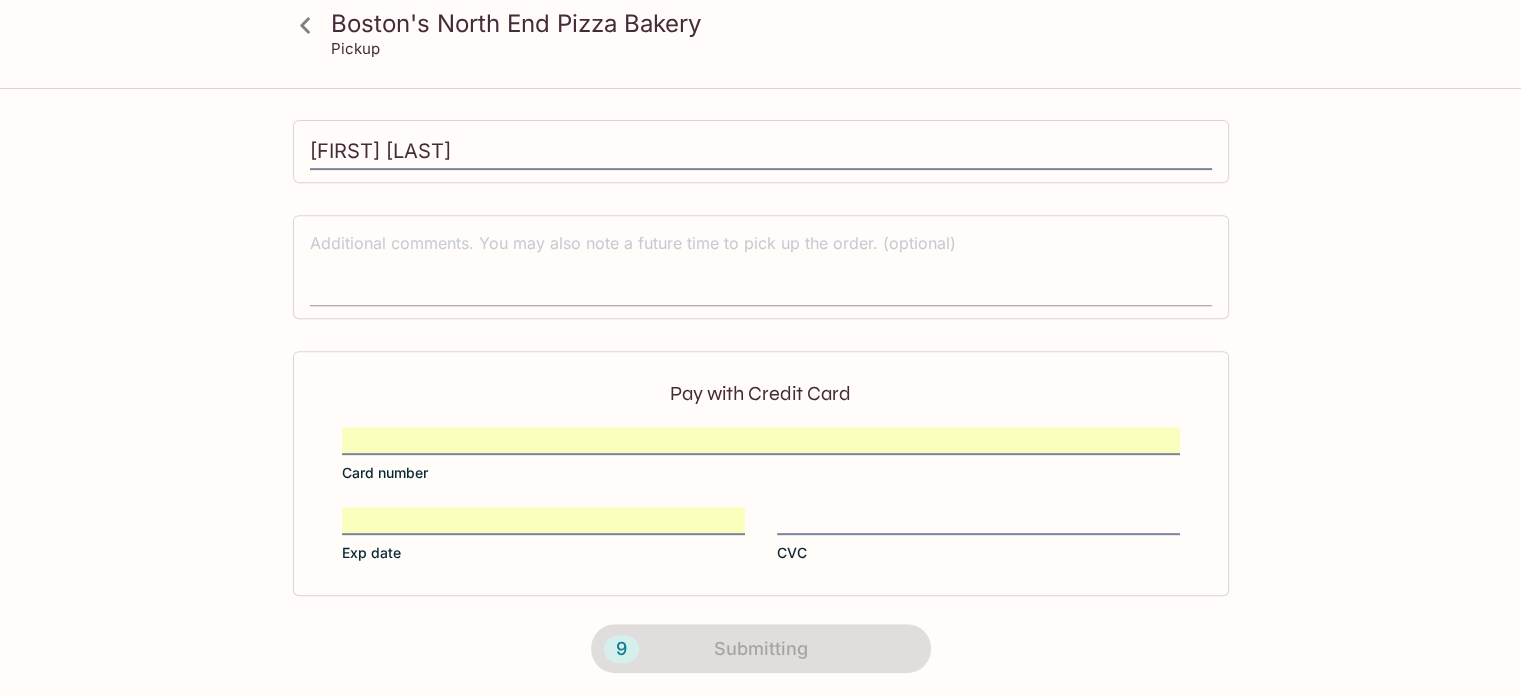 scroll, scrollTop: 462, scrollLeft: 0, axis: vertical 